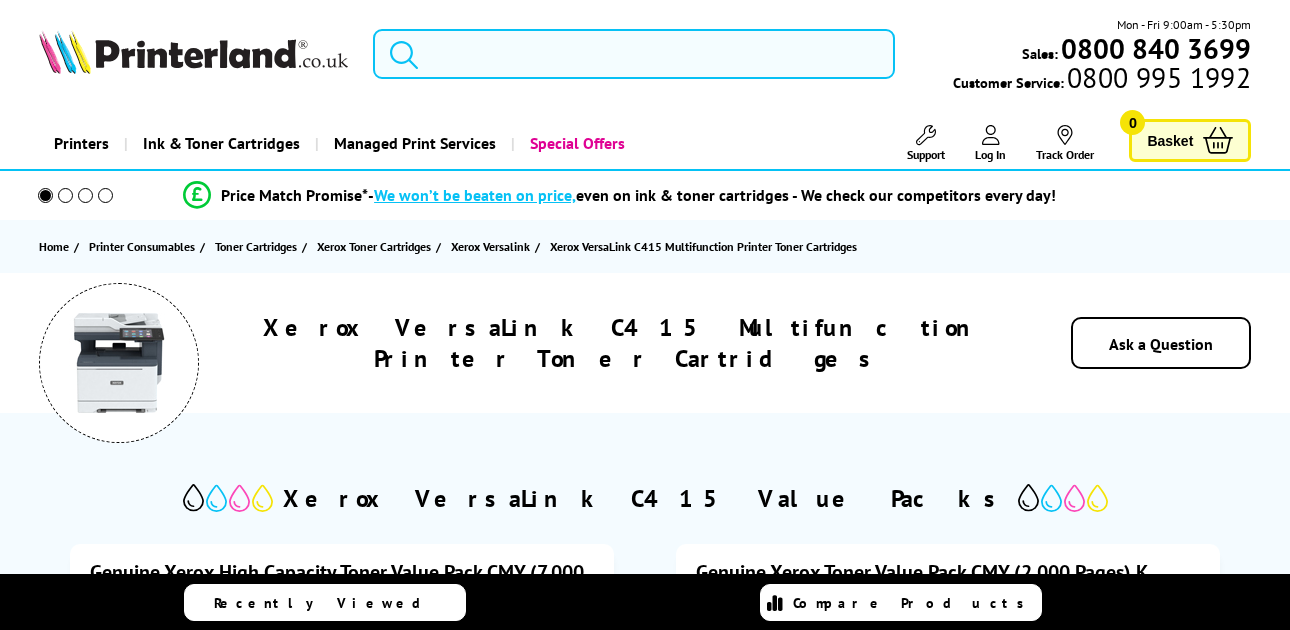 scroll, scrollTop: 0, scrollLeft: 0, axis: both 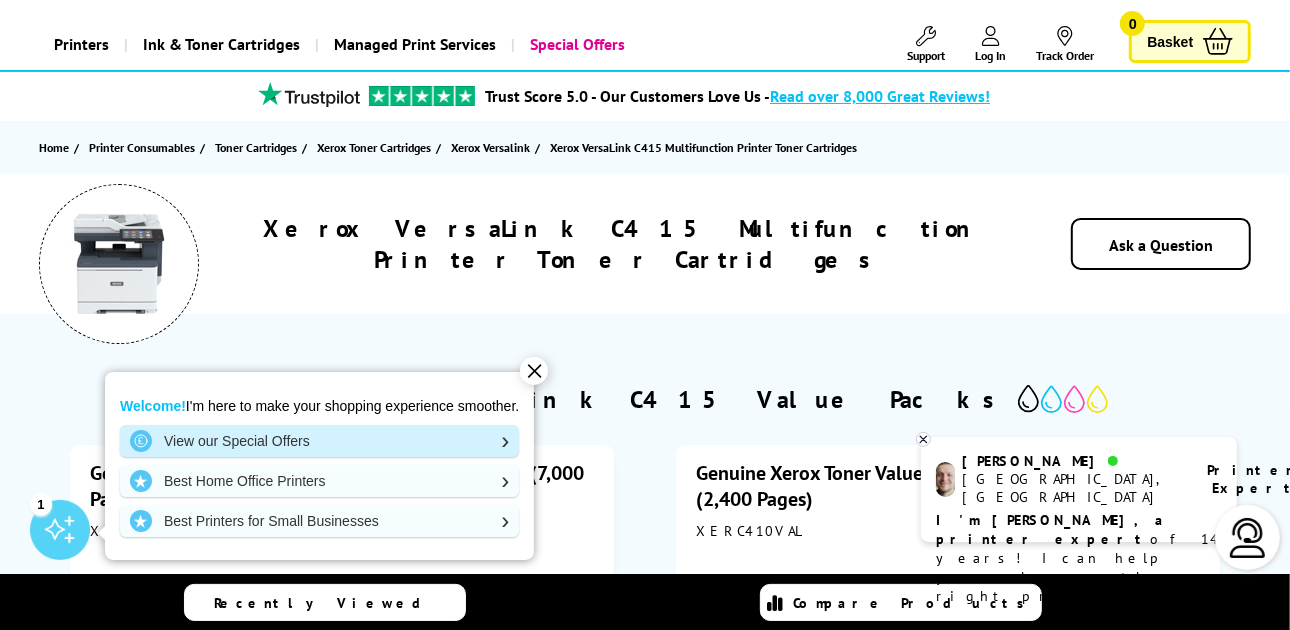 click on "View our Special Offers" at bounding box center [319, 441] 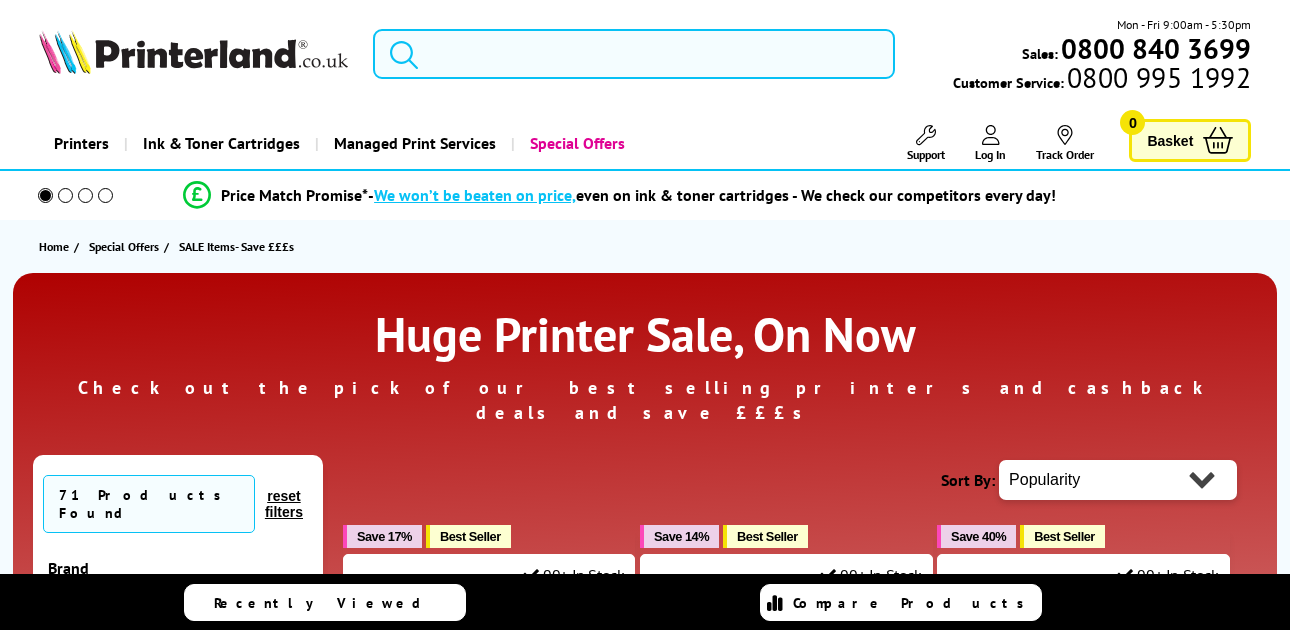scroll, scrollTop: 0, scrollLeft: 0, axis: both 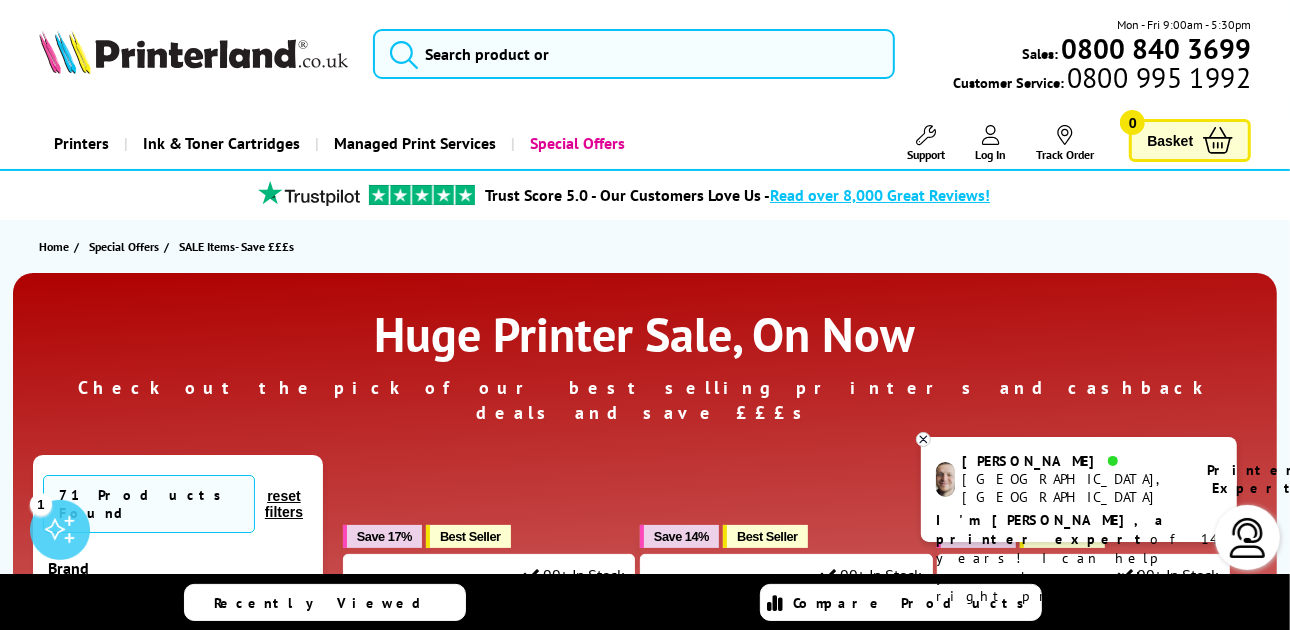click on "Ink & Toner Cartridges" at bounding box center (221, 143) 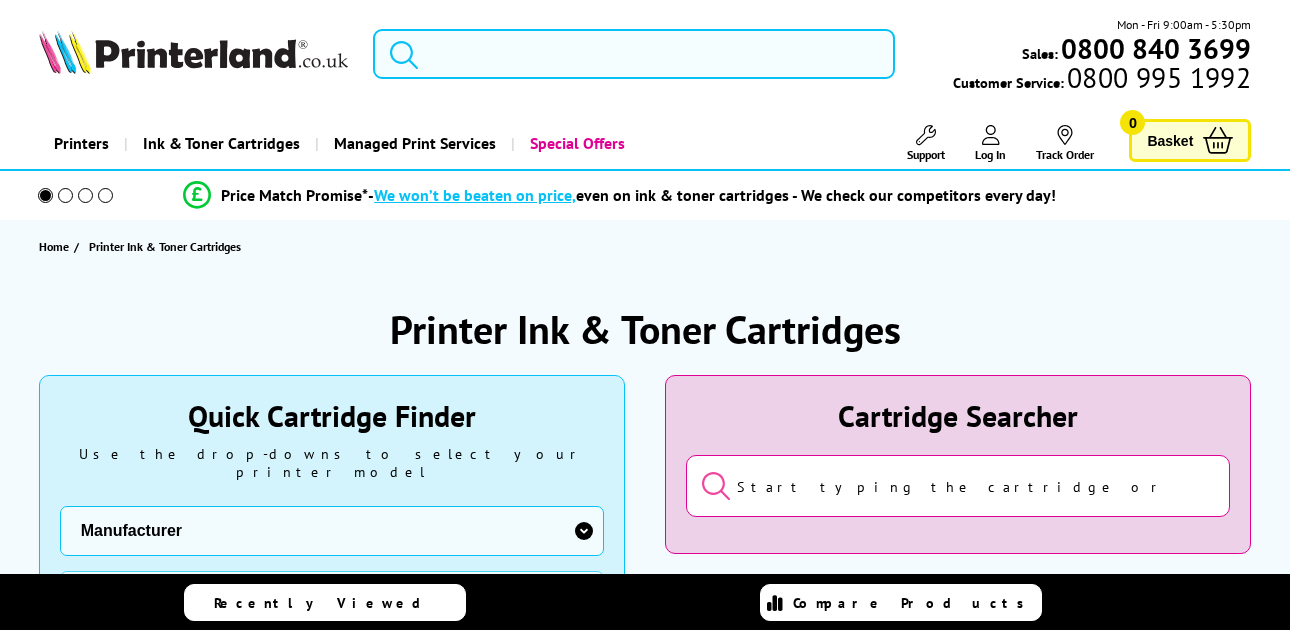 scroll, scrollTop: 0, scrollLeft: 0, axis: both 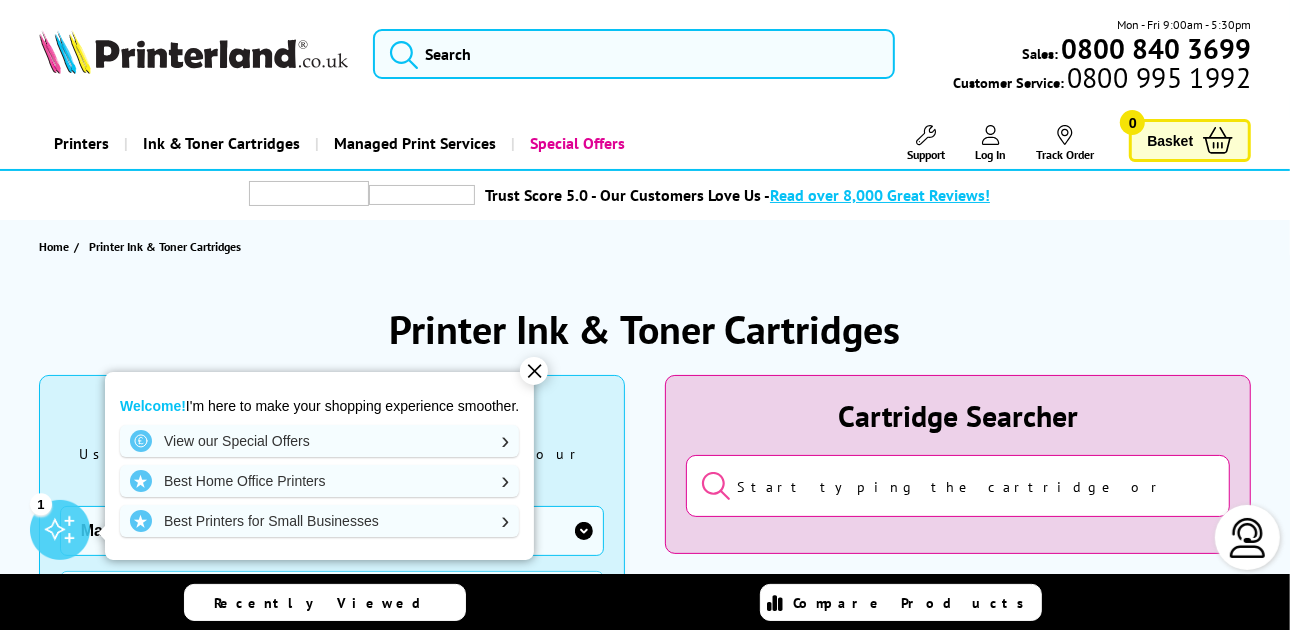 click on "Ink & Toner Cartridges" at bounding box center (221, 143) 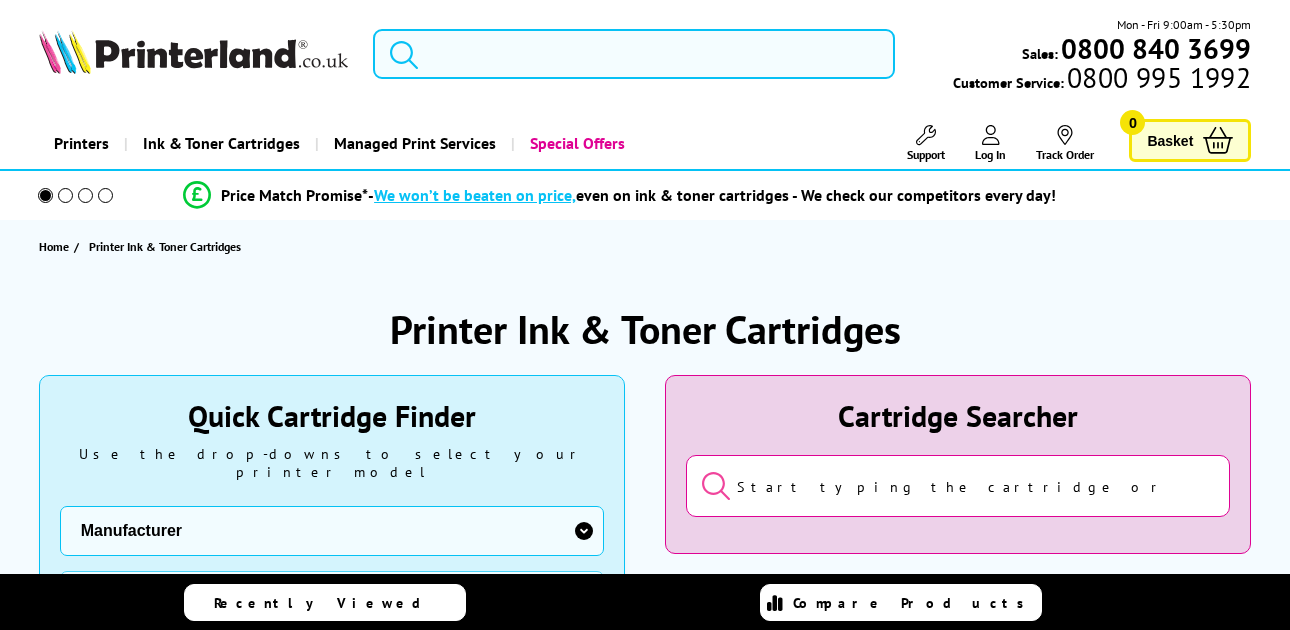 scroll, scrollTop: 0, scrollLeft: 0, axis: both 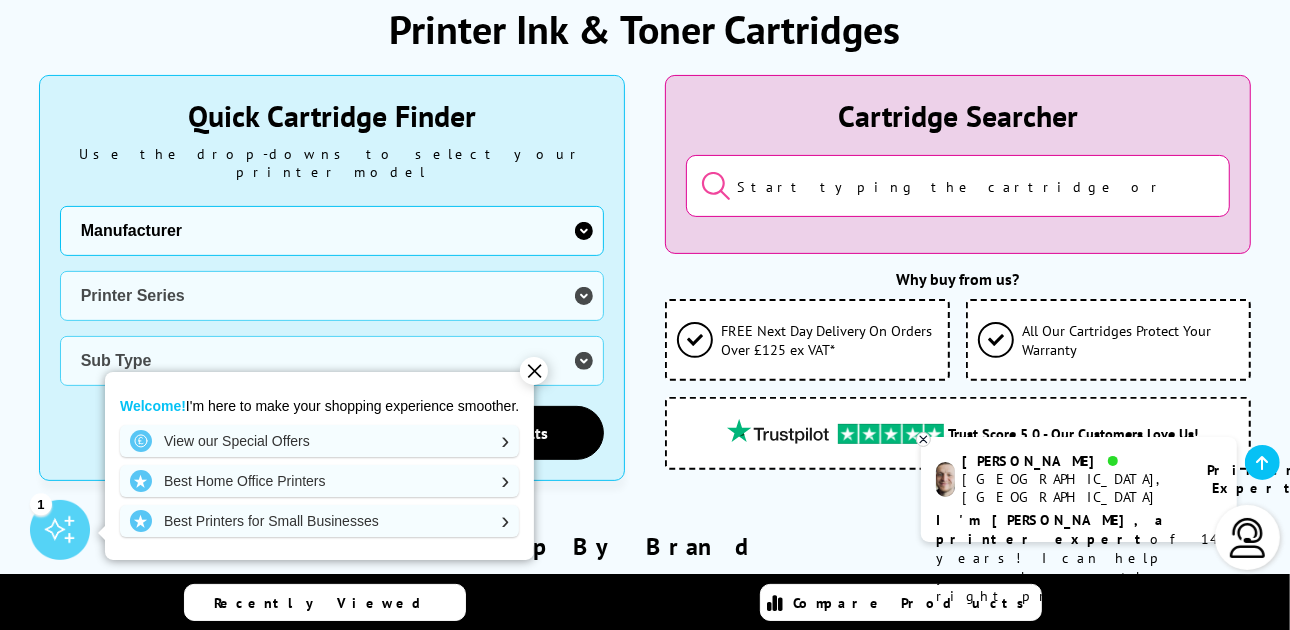 click on "Manufacturer
Brother
Canon
Cubify
Dell
Dymo
Epson
HP
Kodak
Konica Minolta
Kyocera
Lexmark
OKI
Panasonic
Pantum
Pitney [PERSON_NAME]
Ricoh
Sagem
Samsung
Sharp
Tally
Xerox
Zebra" at bounding box center (332, 231) 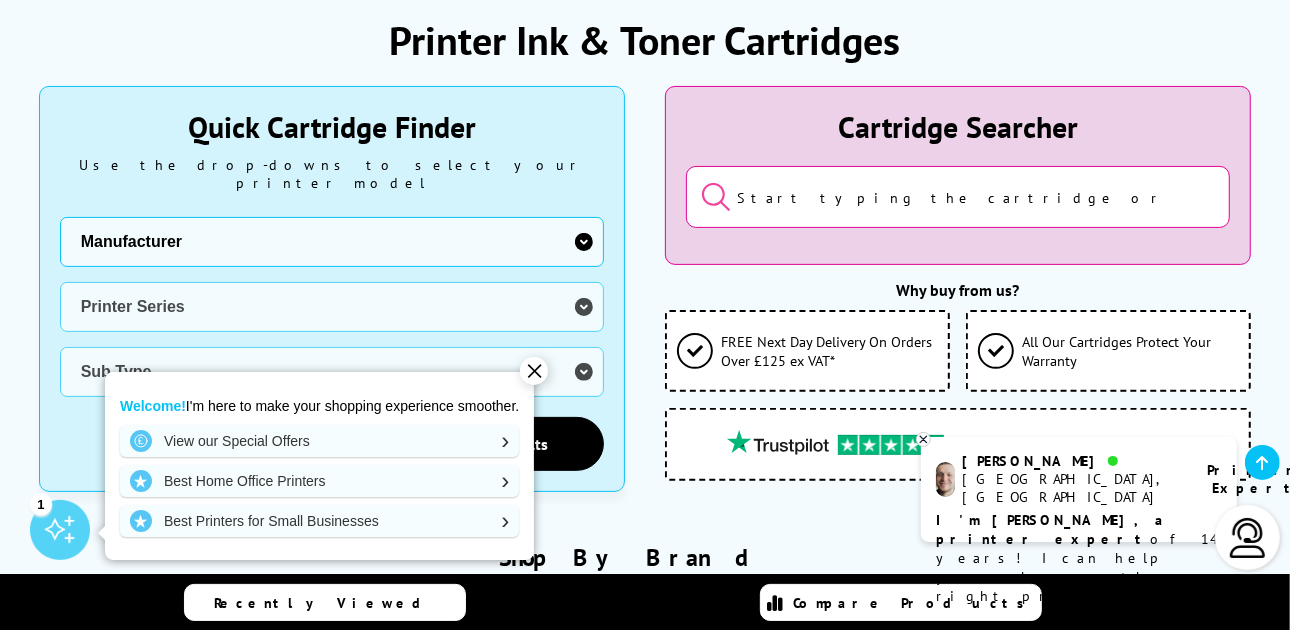 scroll, scrollTop: 200, scrollLeft: 0, axis: vertical 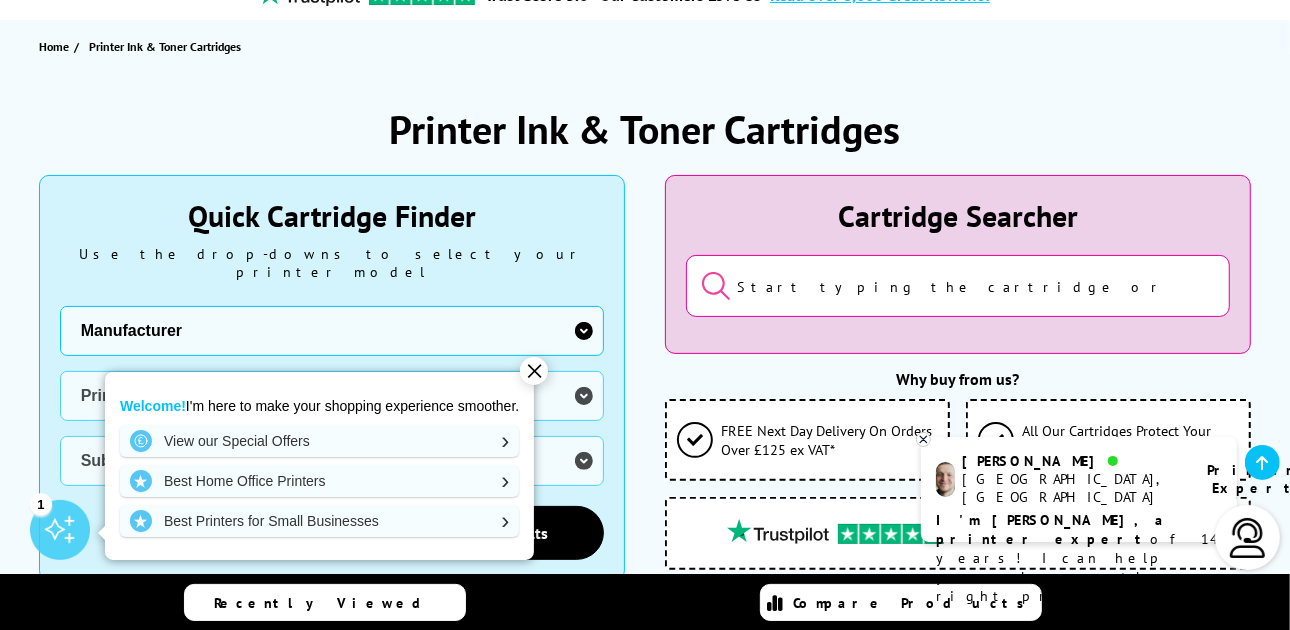 click on "Manufacturer
Brother
Canon
Cubify
Dell
Dymo
Epson
HP
Kodak
Konica Minolta
Kyocera
Lexmark
OKI
Panasonic
Pantum
Pitney Bowes
Ricoh
Sagem
Samsung
Sharp
Tally
Xerox
Zebra" at bounding box center (332, 331) 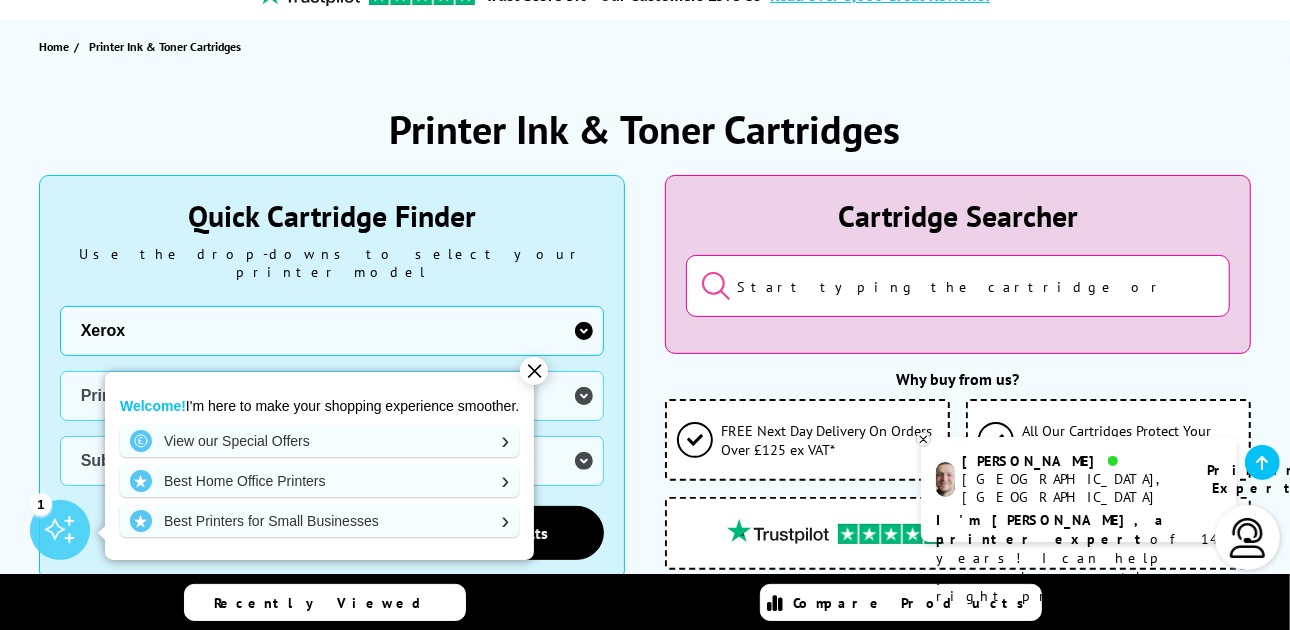 click on "Manufacturer
Brother
Canon
Cubify
Dell
Dymo
Epson
HP
Kodak
Konica Minolta
Kyocera
Lexmark
OKI
Panasonic
Pantum
Pitney Bowes
Ricoh
Sagem
Samsung
Sharp
Tally
Xerox
Zebra" at bounding box center [332, 331] 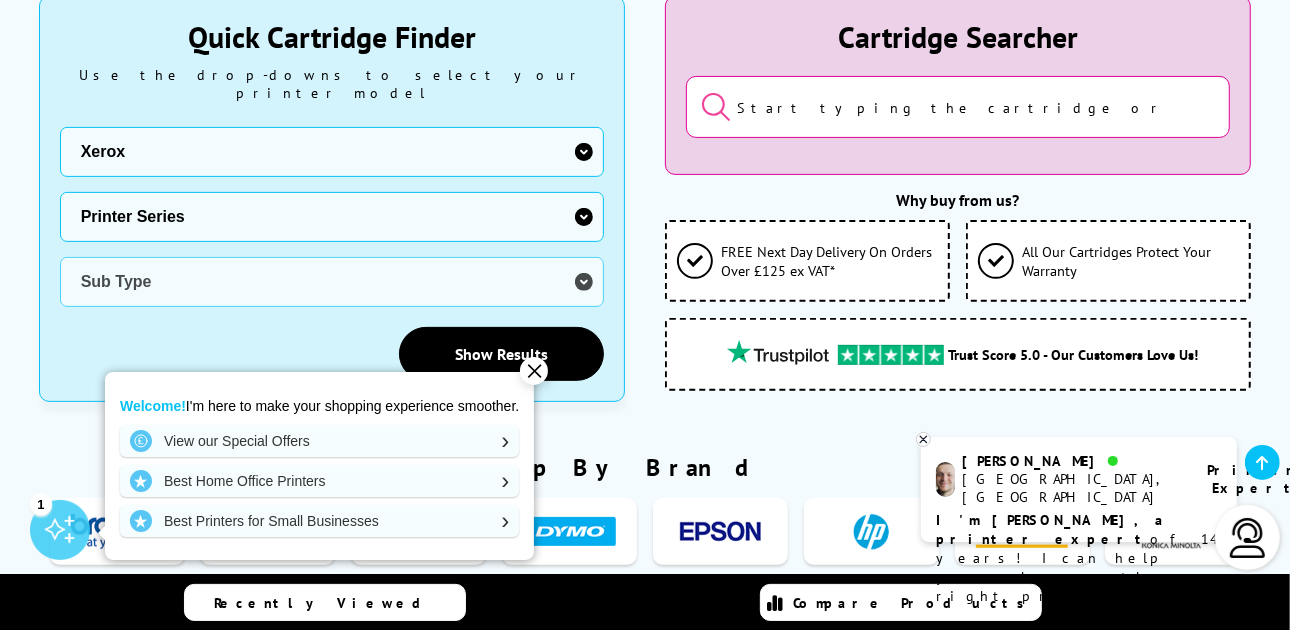 scroll, scrollTop: 400, scrollLeft: 0, axis: vertical 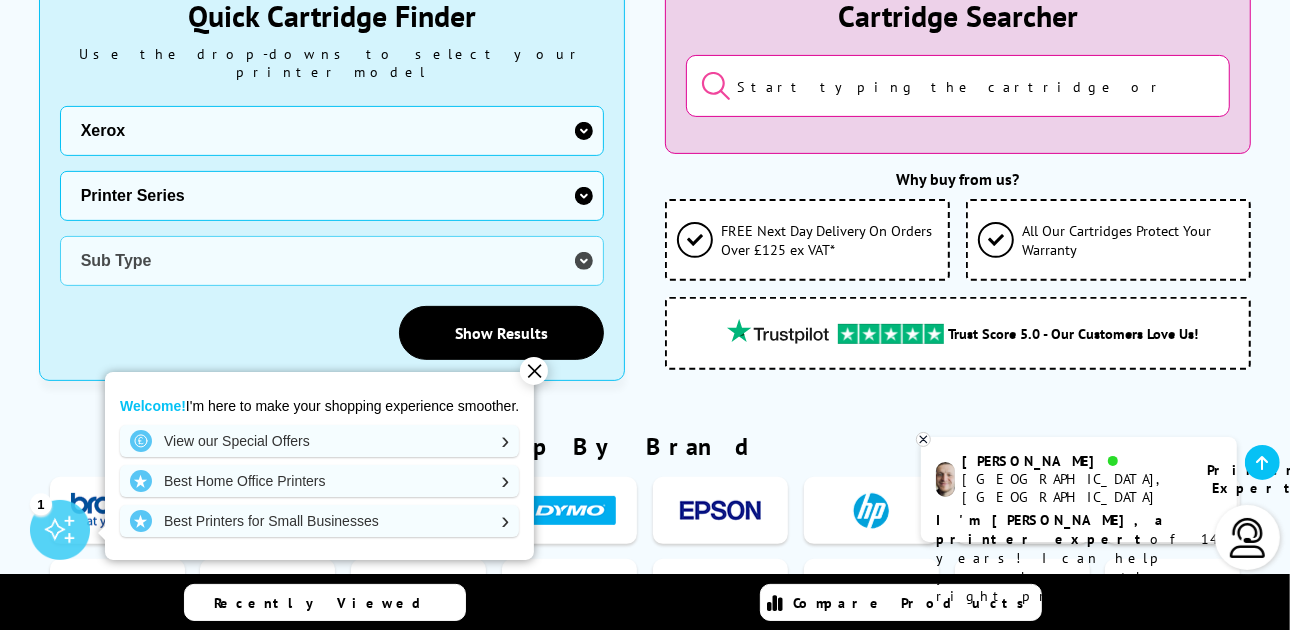 click on "Printer Series B Series C Series Colorqube Colour MFP CopyCentre DocuPrint Fax Phaser Versalink WorkCentre XC Colorqube 8570 Colorqube 8580 Colorqube 8700 Colorqube 8870 Colorqube 8880 Colorqube 8900 Phaser 8200 Phaser 840 Phaser 8400 Phaser 850 Phaser 8500 Phaser 8550 Phaser 8560 Phaser 860 Phaser 8860" at bounding box center [332, 196] 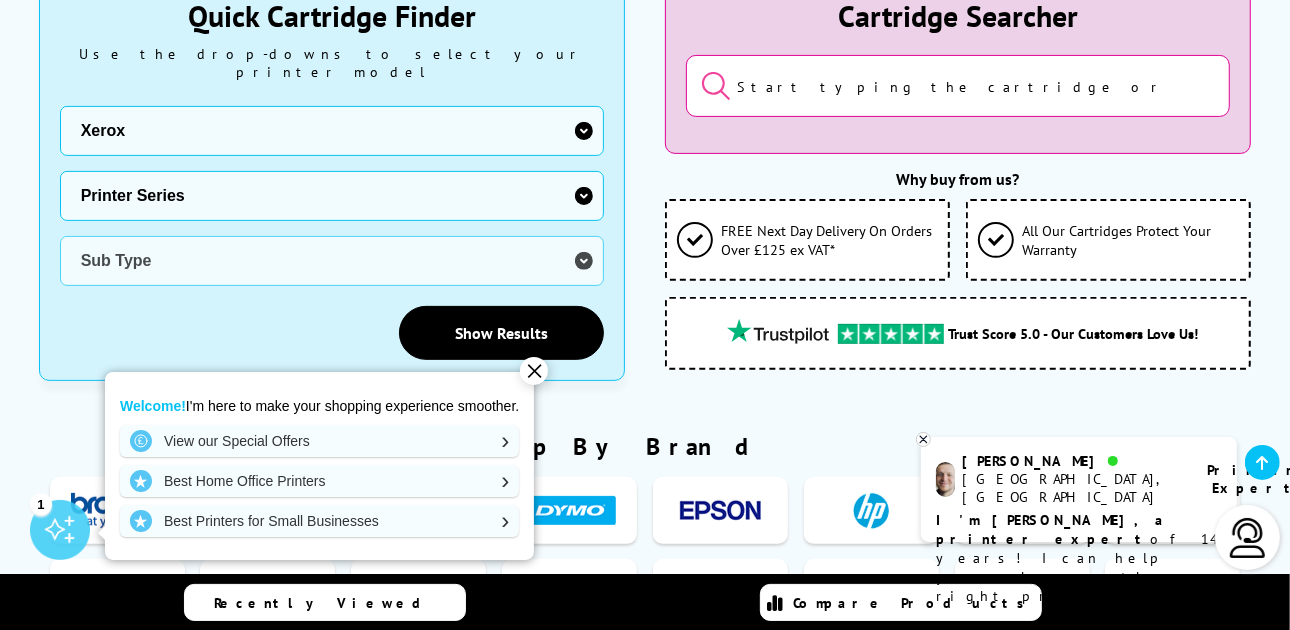 select on "33384" 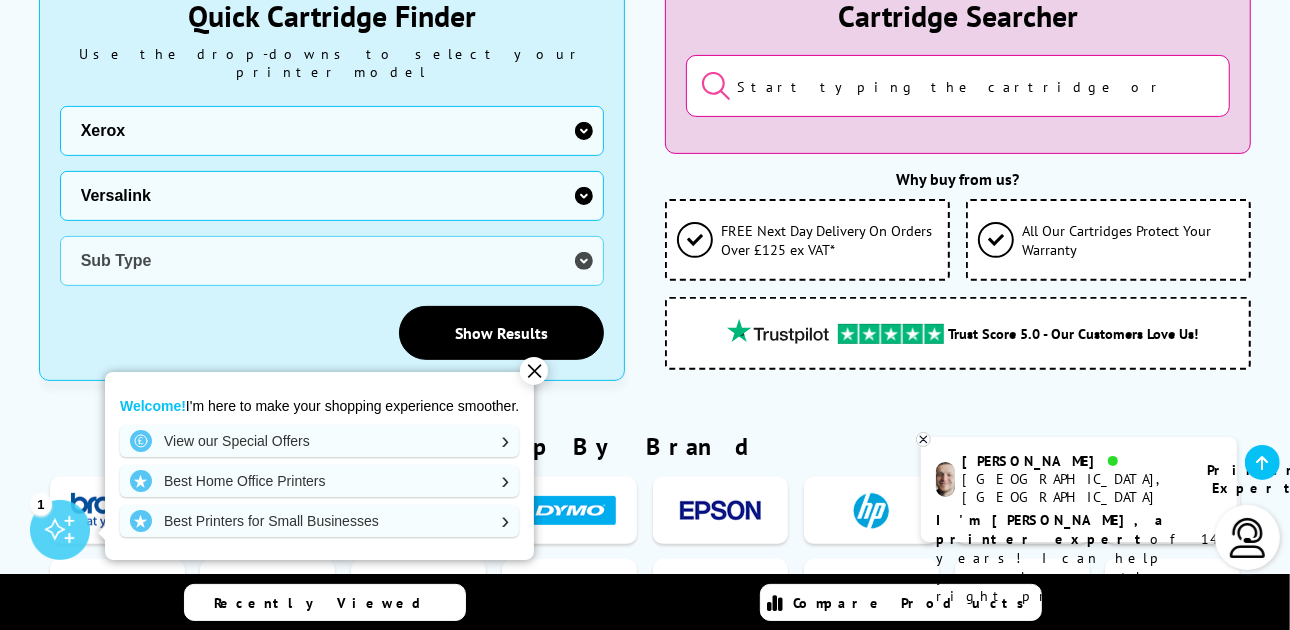 click on "Printer Series B Series C Series Colorqube Colour MFP CopyCentre DocuPrint Fax Phaser Versalink WorkCentre XC Colorqube 8570 Colorqube 8580 Colorqube 8700 Colorqube 8870 Colorqube 8880 Colorqube 8900 Phaser 8200 Phaser 840 Phaser 8400 Phaser 850 Phaser 8500 Phaser 8550 Phaser 8560 Phaser 860 Phaser 8860" at bounding box center [332, 196] 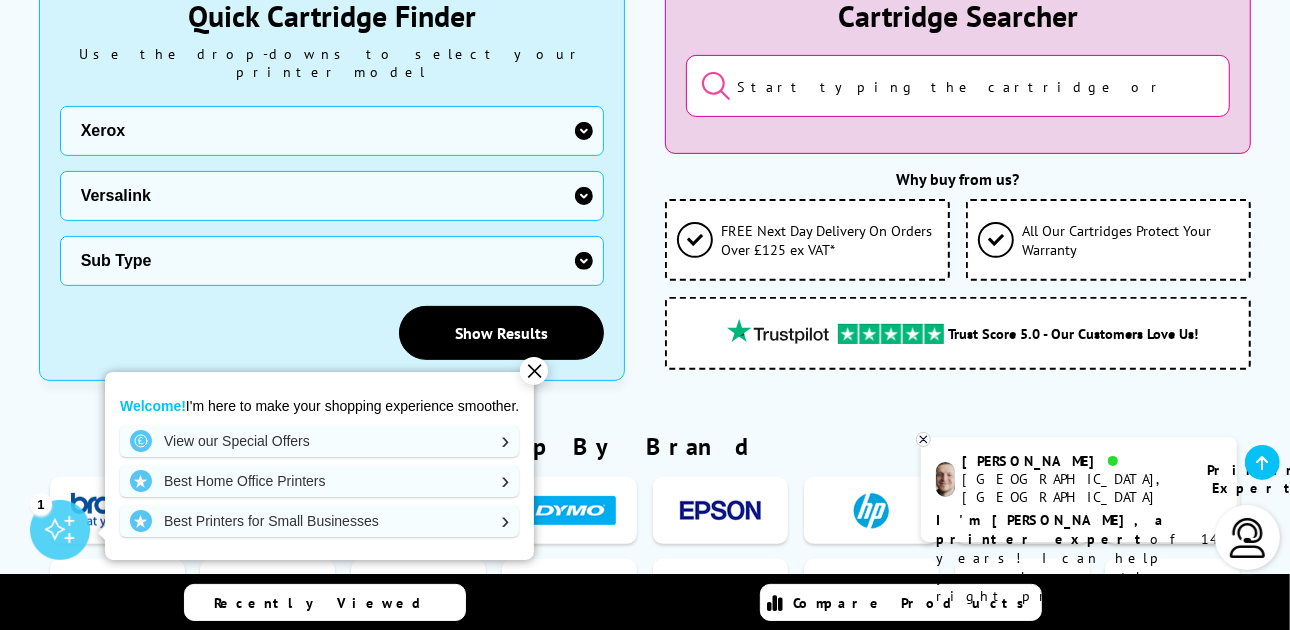 click on "Sub Type Xerox VersaLink B400 Xerox VersaLink B405 Xerox VersaLink B415 Xerox VersaLink B600 Xerox VersaLink B605 Xerox VersaLink B610 Xerox VersaLink B615 Xerox VersaLink B620 Xerox VersaLink B625 Xerox VersaLink B7025 Xerox VersaLink B7030 Xerox VersaLink B7035 Xerox VersaLink B7125 Xerox VersaLink B7130 Xerox VersaLink B7135 Xerox VersaLink C400 Xerox VersaLink C405 Xerox VersaLink C415 Xerox VersaLink C500 Xerox VersaLink C505 Xerox VersaLink C600 Xerox VersaLink C605 Xerox VersaLink C620 Xerox VersaLink C625 Xerox VersaLink C7000 Xerox VersaLink C7020 Xerox VersaLink C7025 Xerox VersaLink C7030 Xerox VersaLink C7100 Series Xerox VersaLink C7120 Xerox VersaLink C7125 Xerox VersaLink C7130 Xerox VersaLink C8000 Xerox VersaLink C8000W White Xerox VersaLink C9000" at bounding box center [332, 261] 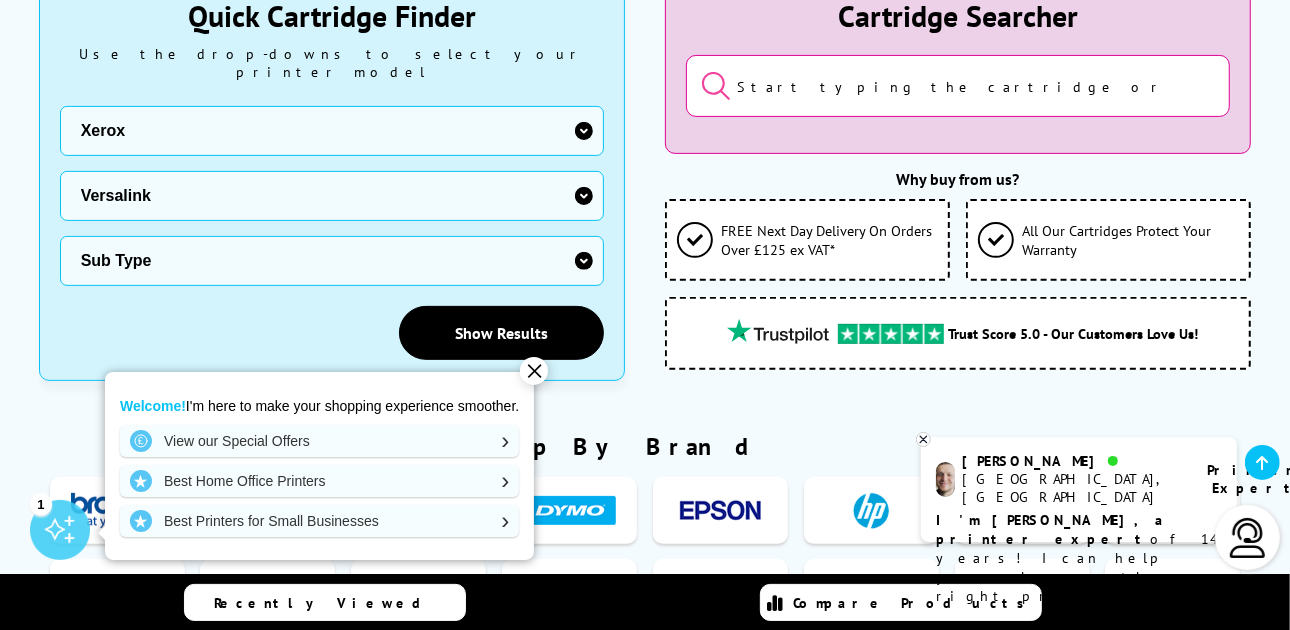 select on "38923" 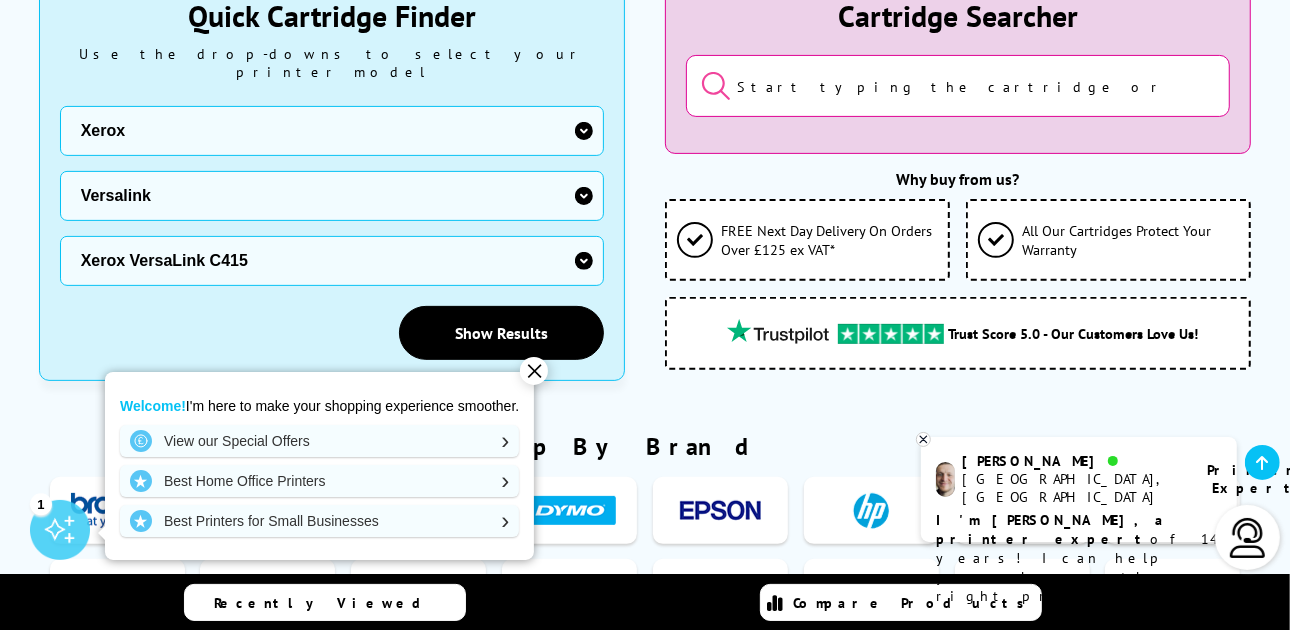 click on "Sub Type Xerox VersaLink B400 Xerox VersaLink B405 Xerox VersaLink B415 Xerox VersaLink B600 Xerox VersaLink B605 Xerox VersaLink B610 Xerox VersaLink B615 Xerox VersaLink B620 Xerox VersaLink B625 Xerox VersaLink B7025 Xerox VersaLink B7030 Xerox VersaLink B7035 Xerox VersaLink B7125 Xerox VersaLink B7130 Xerox VersaLink B7135 Xerox VersaLink C400 Xerox VersaLink C405 Xerox VersaLink C415 Xerox VersaLink C500 Xerox VersaLink C505 Xerox VersaLink C600 Xerox VersaLink C605 Xerox VersaLink C620 Xerox VersaLink C625 Xerox VersaLink C7000 Xerox VersaLink C7020 Xerox VersaLink C7025 Xerox VersaLink C7030 Xerox VersaLink C7100 Series Xerox VersaLink C7120 Xerox VersaLink C7125 Xerox VersaLink C7130 Xerox VersaLink C8000 Xerox VersaLink C8000W White Xerox VersaLink C9000" at bounding box center (332, 261) 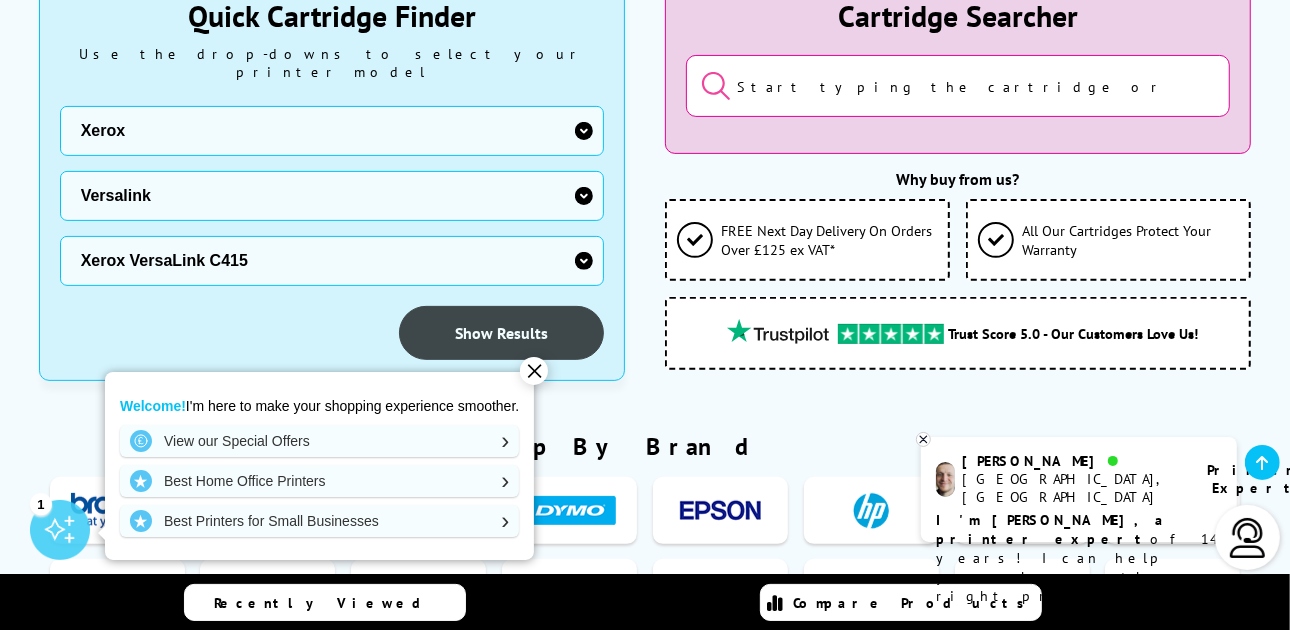 click on "Show Results" at bounding box center (501, 333) 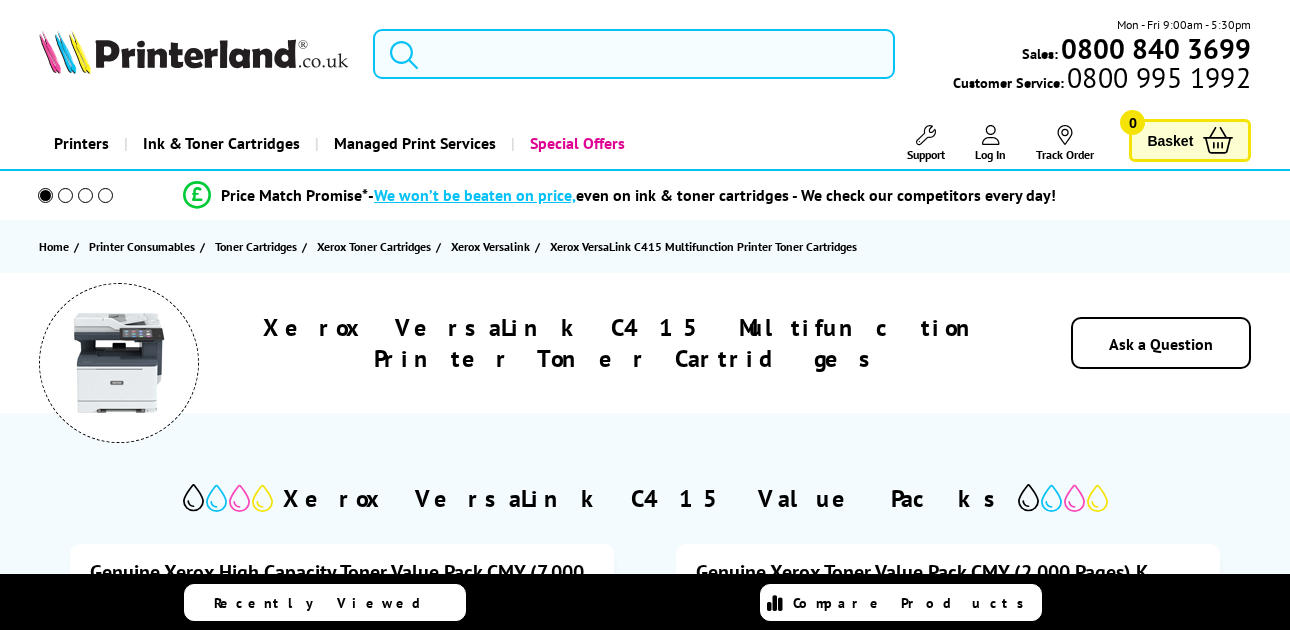scroll, scrollTop: 0, scrollLeft: 0, axis: both 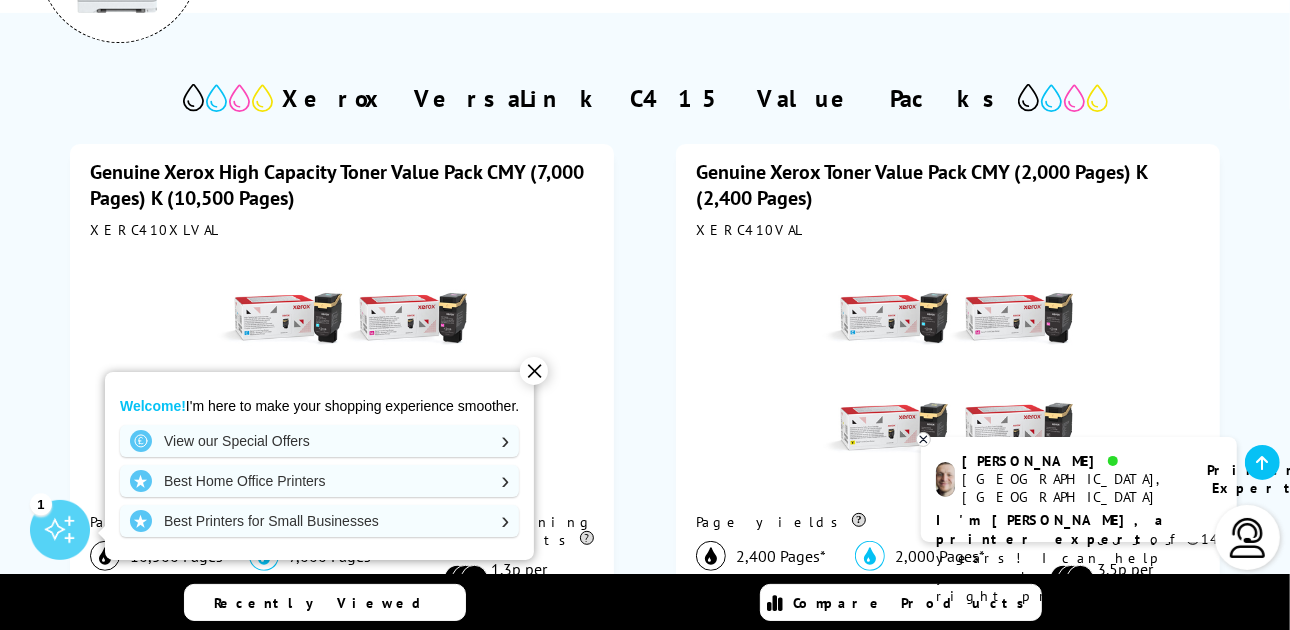 click on "✕" at bounding box center [534, 371] 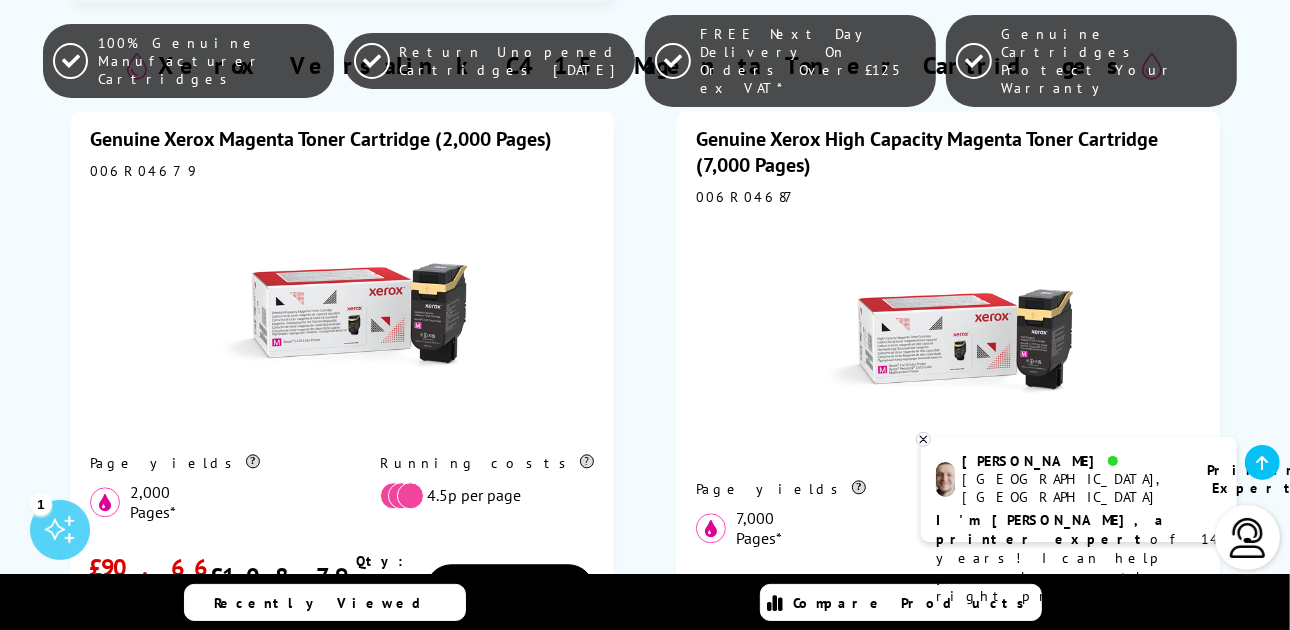 scroll, scrollTop: 2700, scrollLeft: 0, axis: vertical 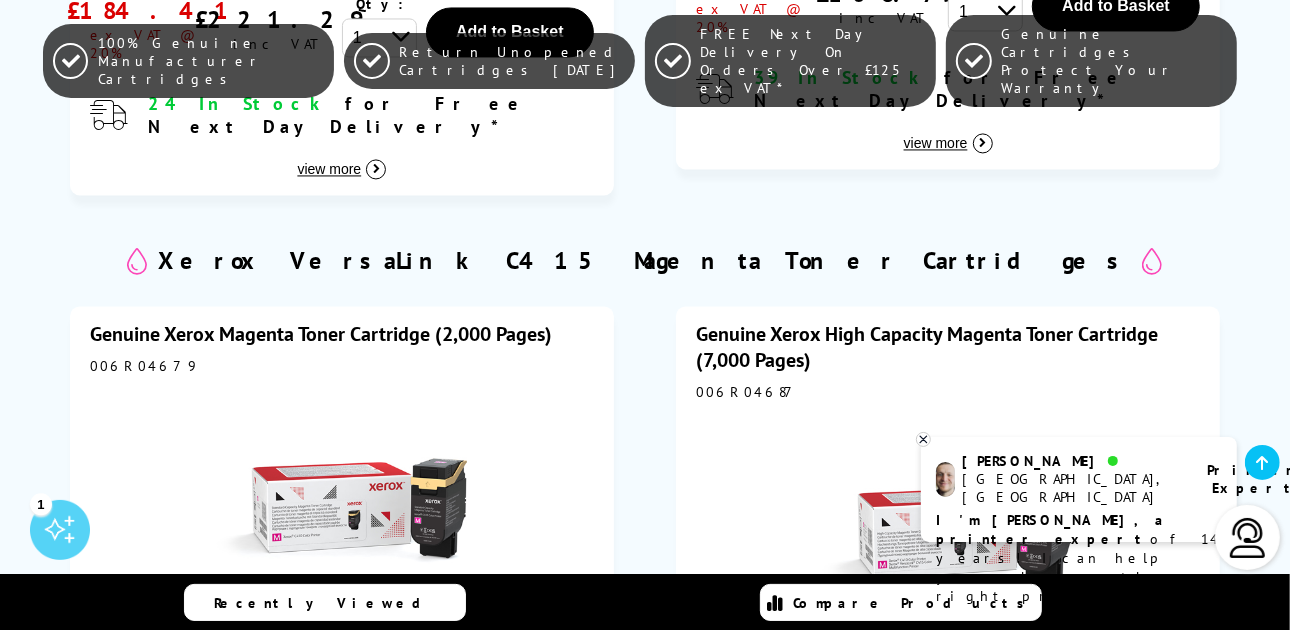 click on "I'm [PERSON_NAME], a printer expert" at bounding box center [1052, 529] 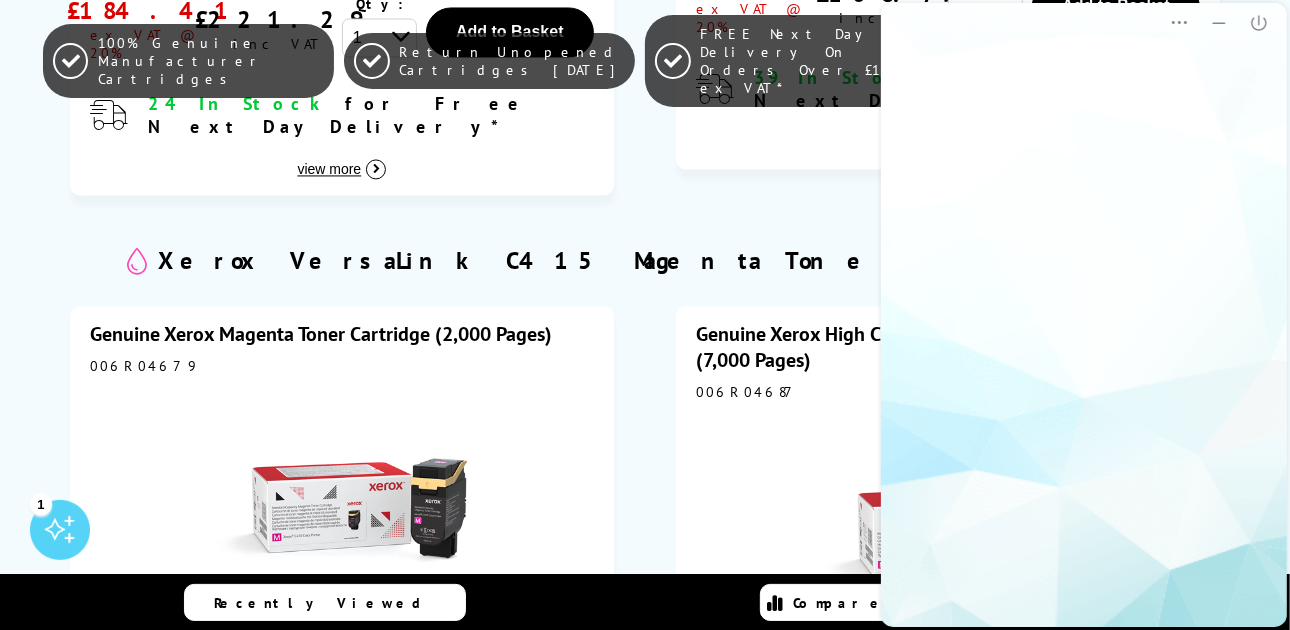 scroll, scrollTop: 0, scrollLeft: 0, axis: both 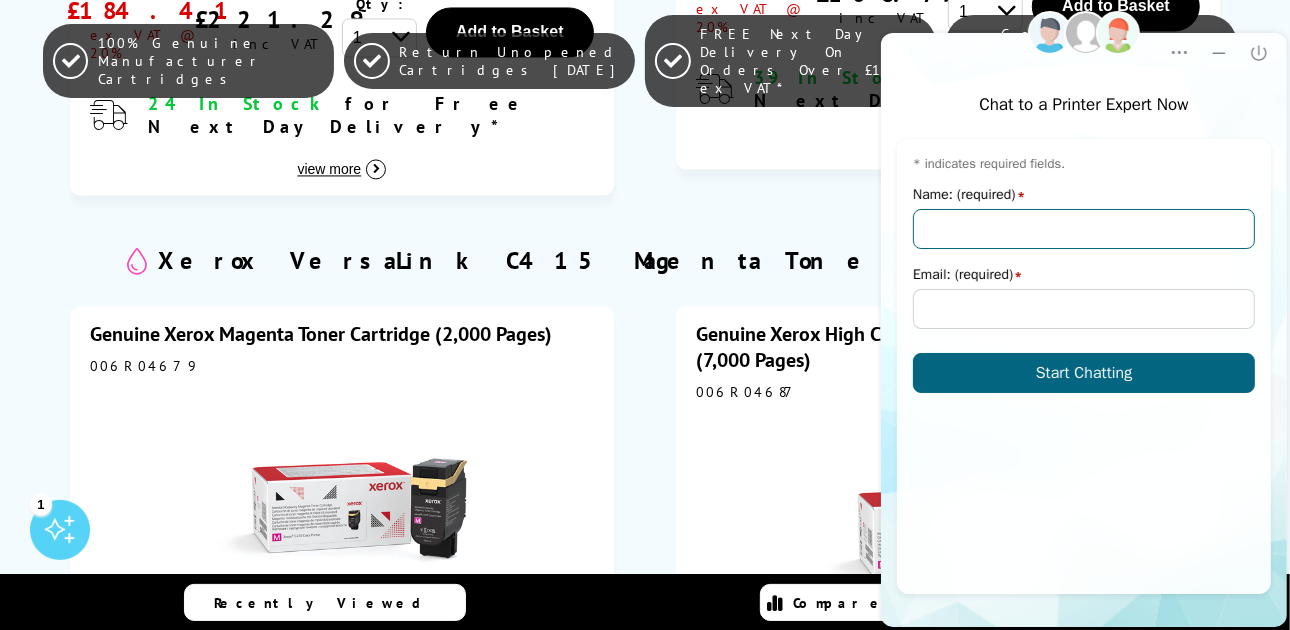click on "Name: (required)" at bounding box center (1083, 229) 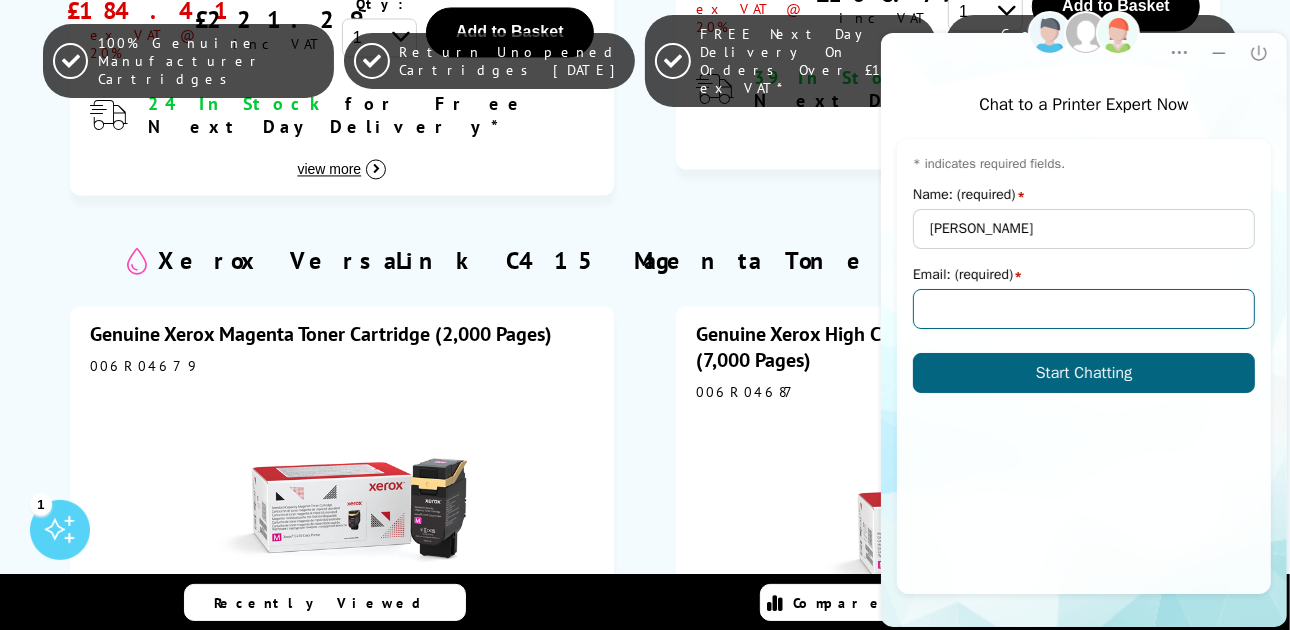 type on "[DOMAIN_NAME][EMAIL_ADDRESS][DOMAIN_NAME]" 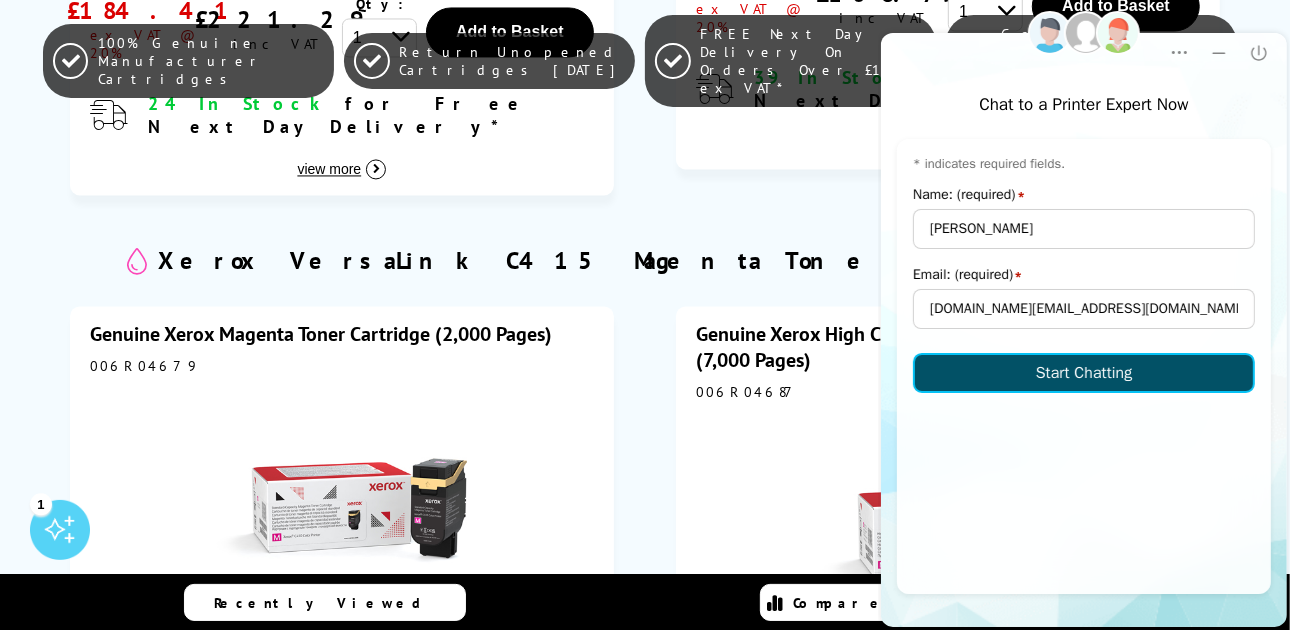 click on "Start Chatting" at bounding box center (1083, 373) 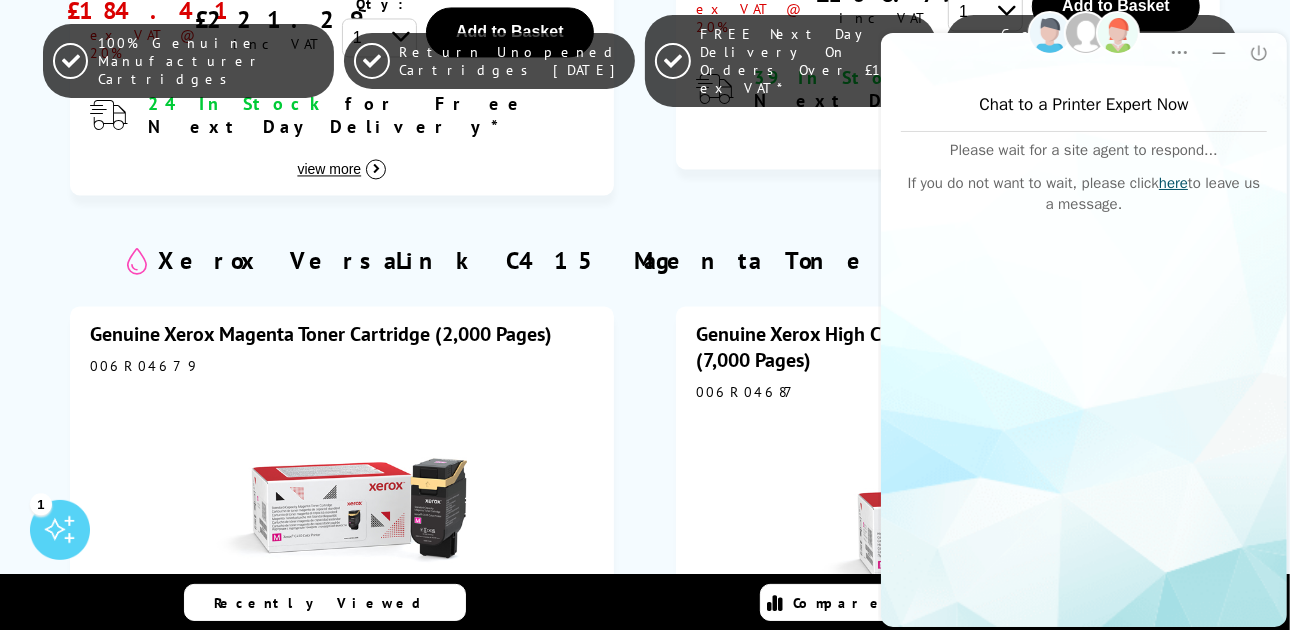 click on "here" at bounding box center [1172, 183] 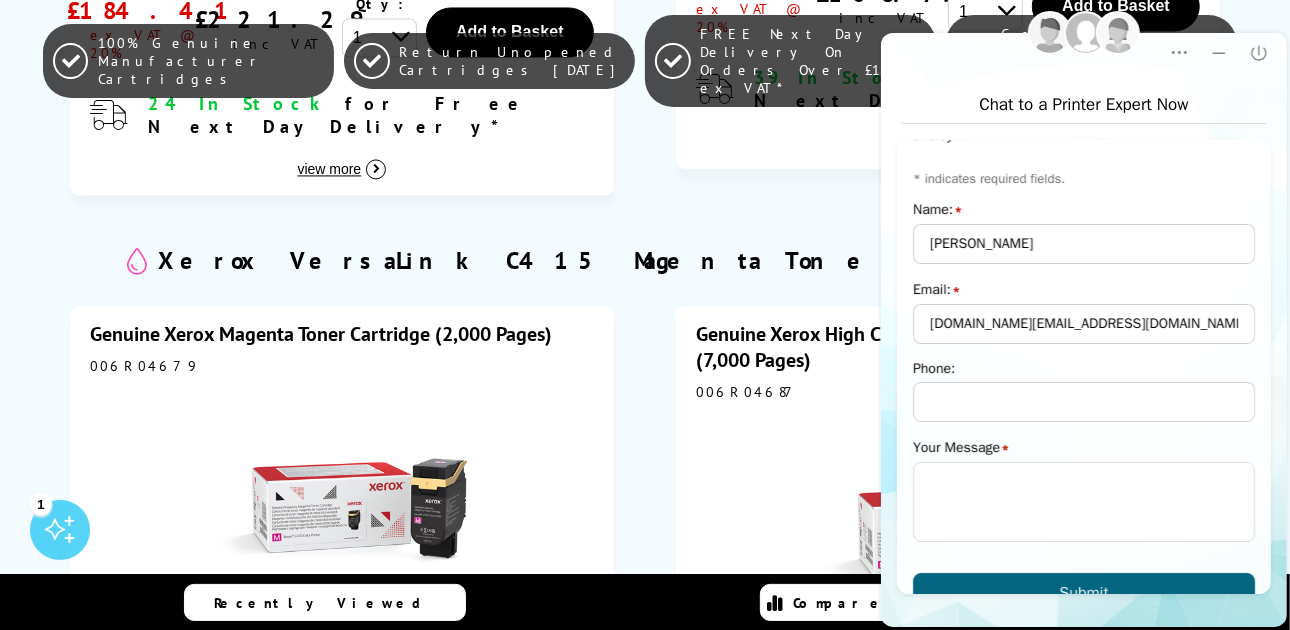scroll, scrollTop: 94, scrollLeft: 0, axis: vertical 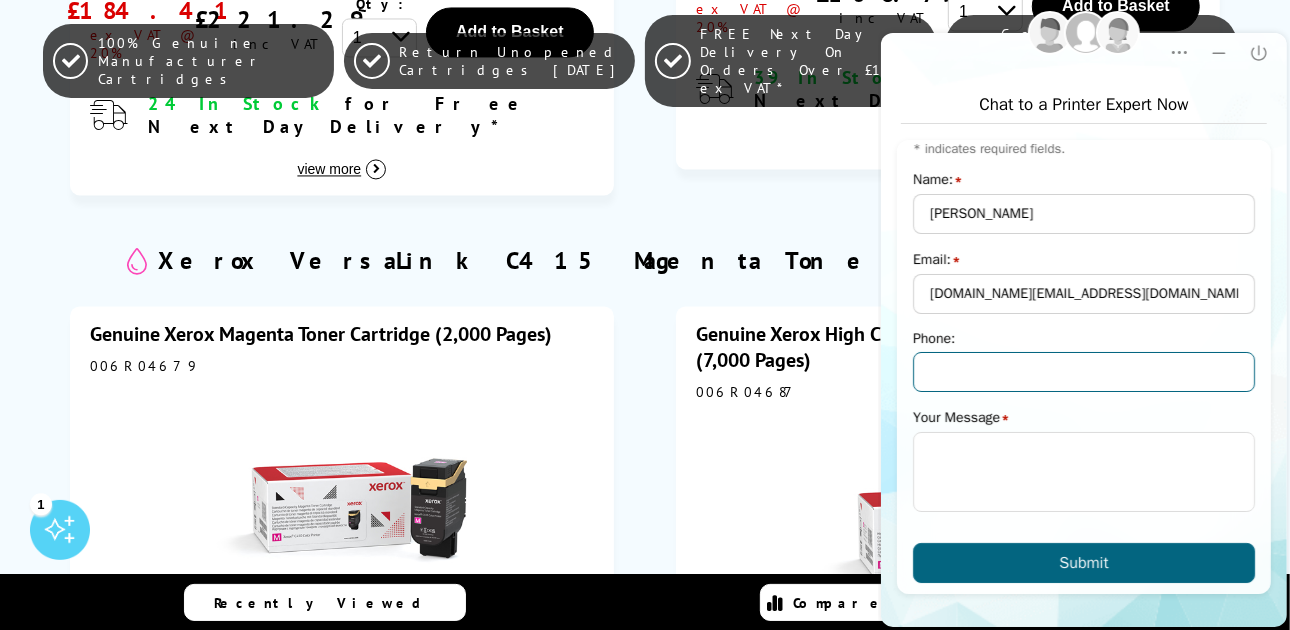 click on "Phone:" at bounding box center [1083, 372] 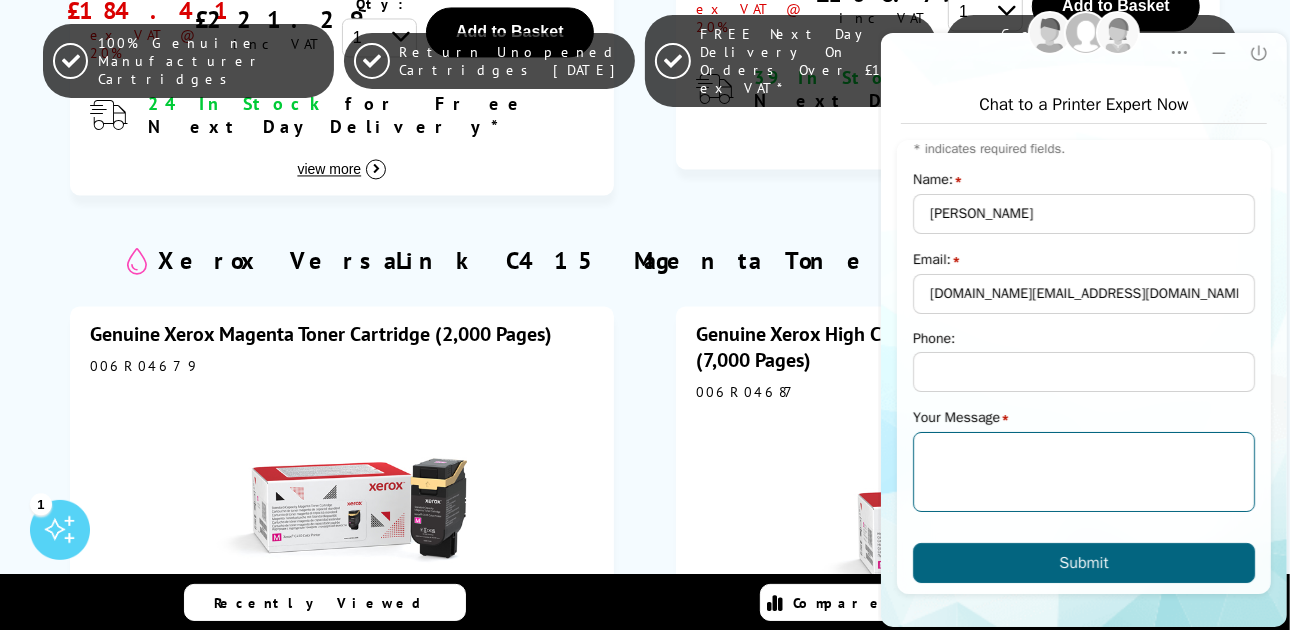 click on "Your Message" at bounding box center [1083, 472] 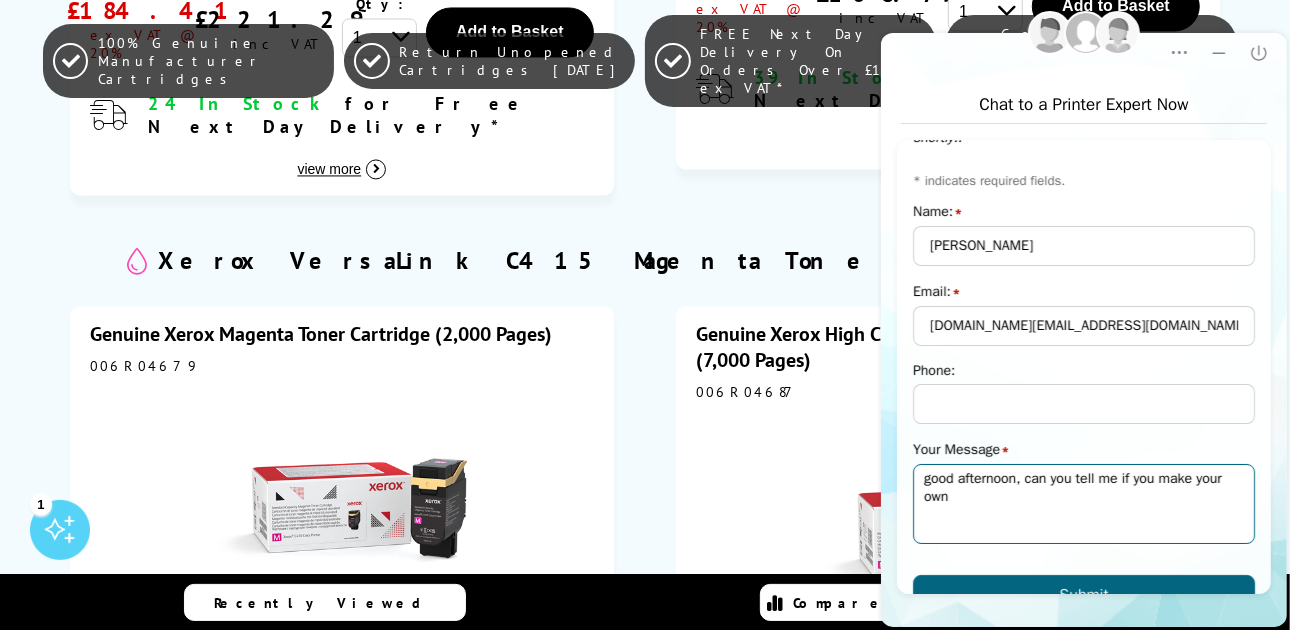 scroll, scrollTop: 94, scrollLeft: 0, axis: vertical 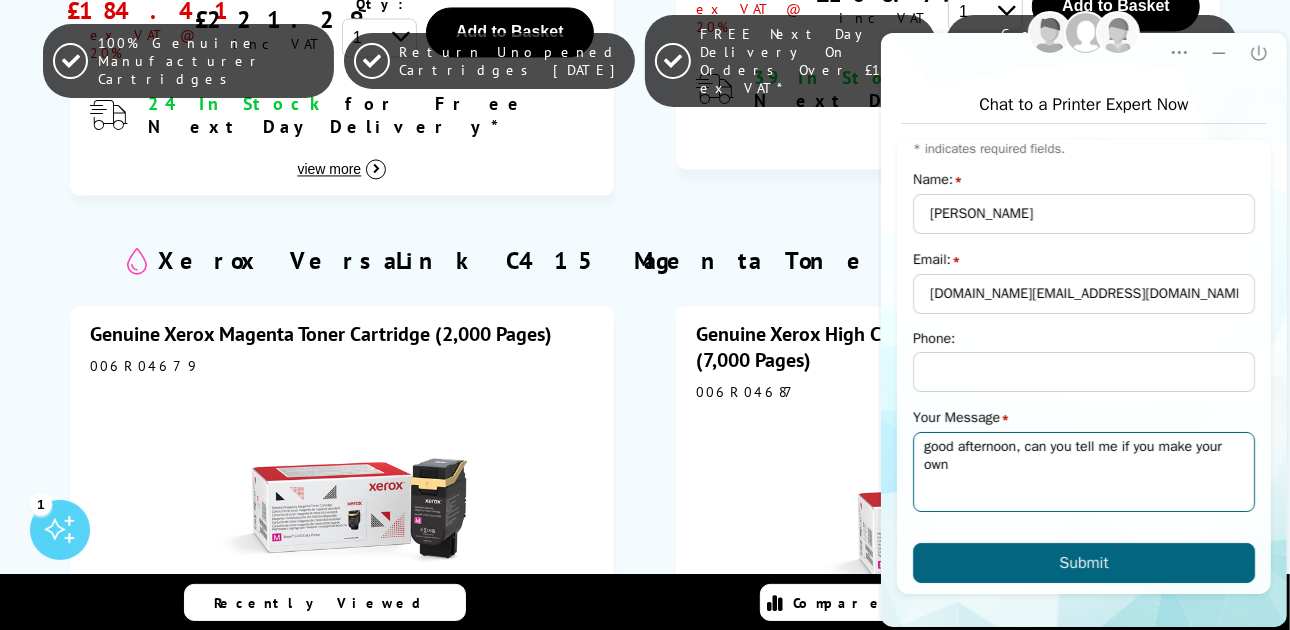 click on "good afternoon, can you tell me if you make your own" at bounding box center [1083, 472] 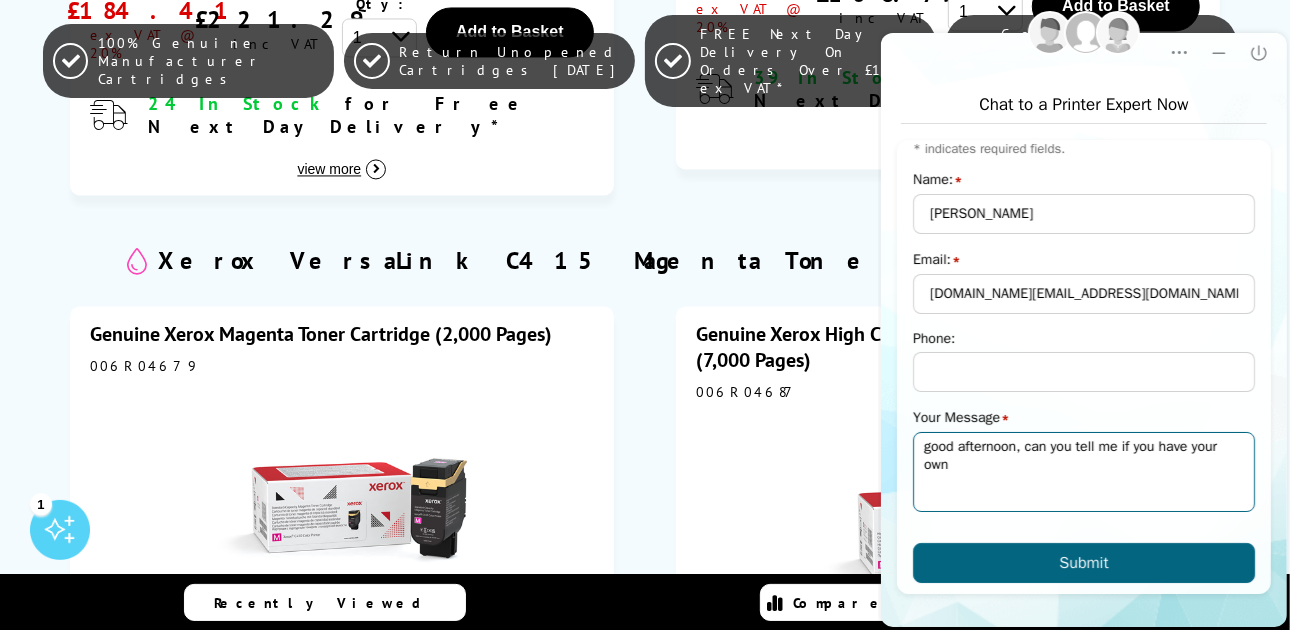 click on "good afternoon, can you tell me if you have your own" at bounding box center [1083, 472] 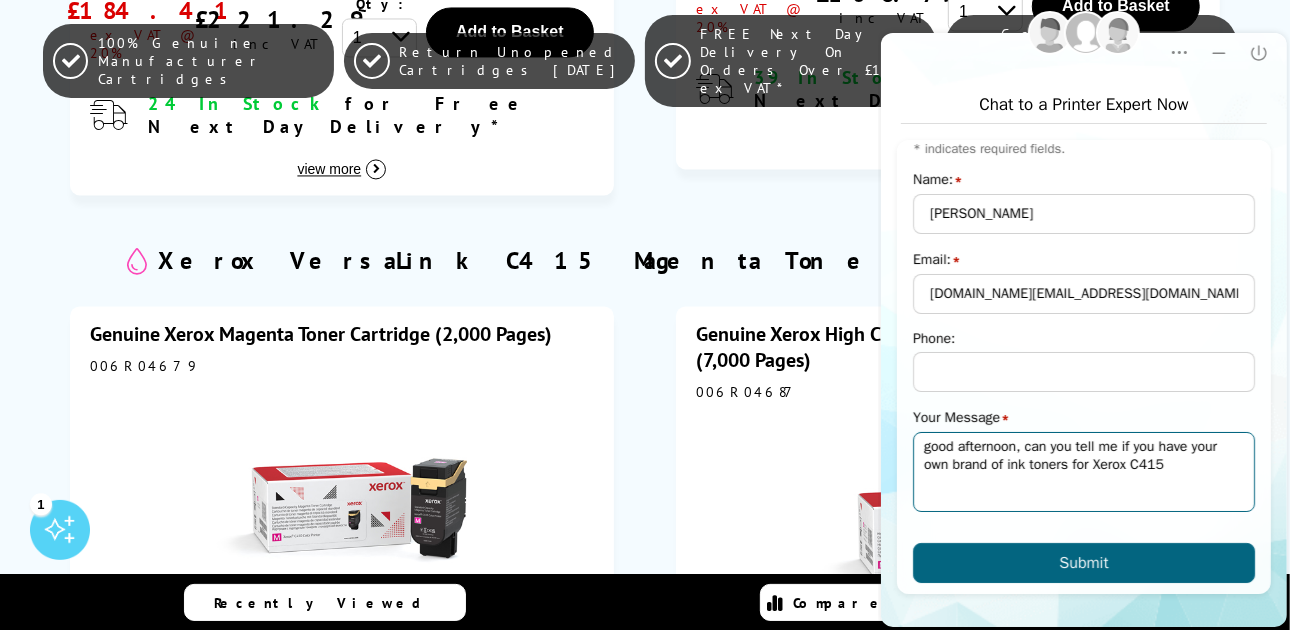 click on "good afternoon, can you tell me if you have your own brand of ink toners for Xerox C415" at bounding box center [1083, 472] 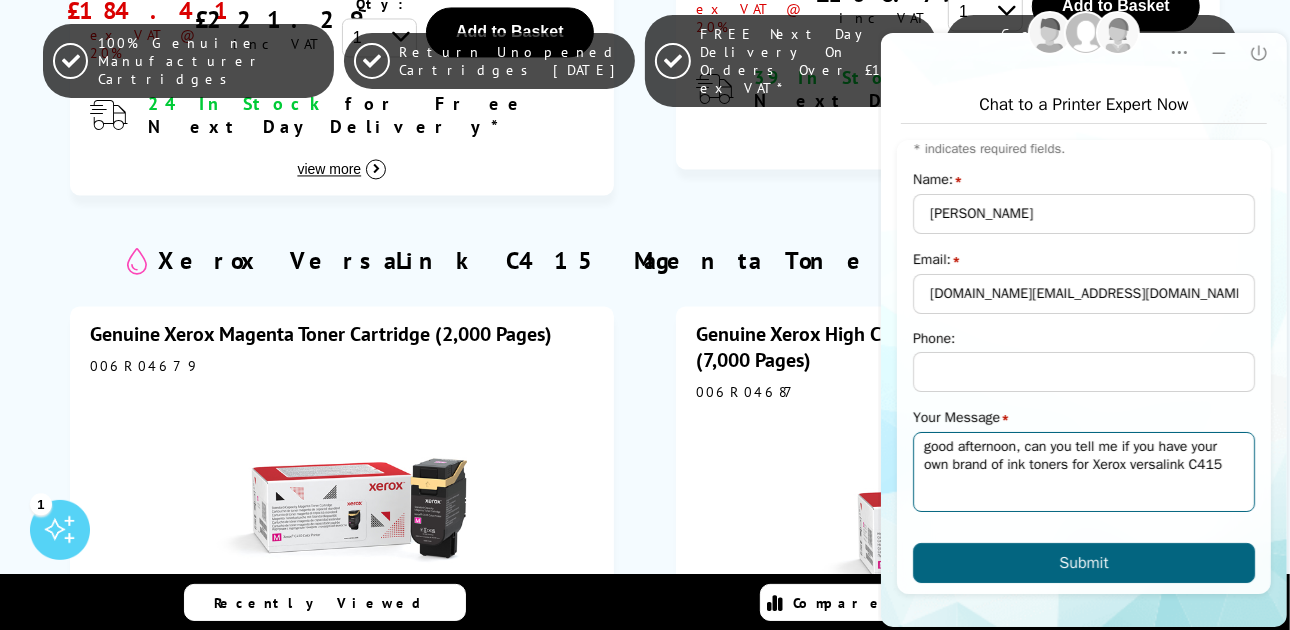 click on "good afternoon, can you tell me if you have your own brand of ink toners for Xerox versalink C415" at bounding box center (1083, 472) 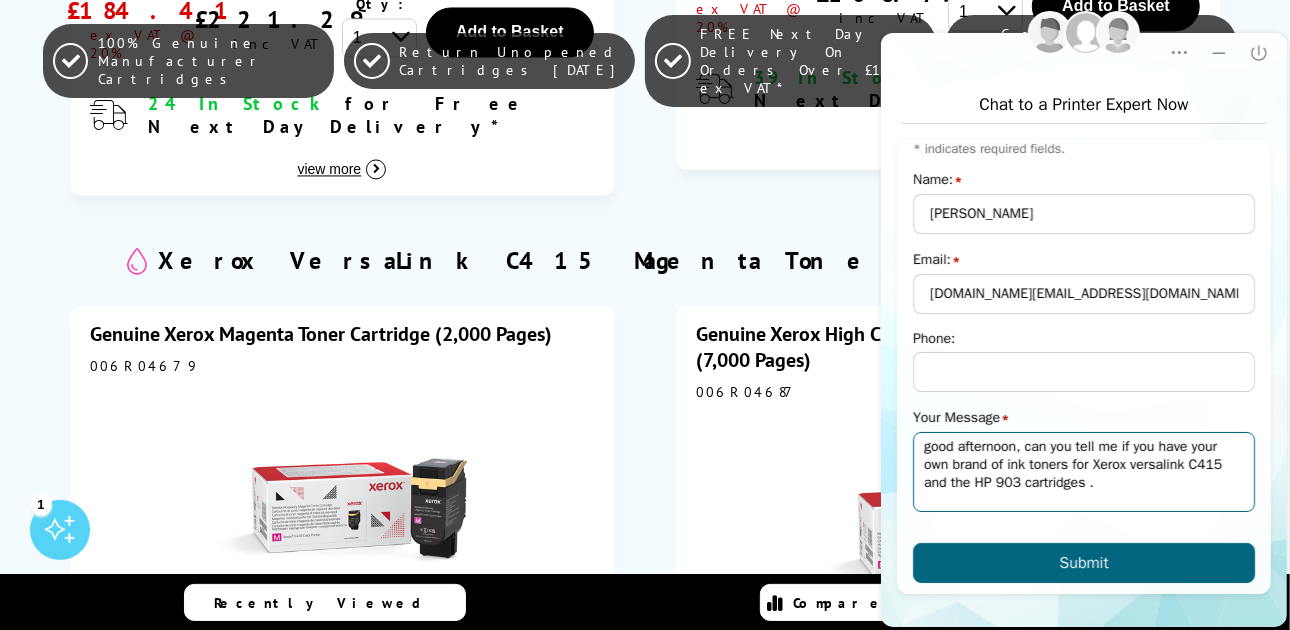 click on "good afternoon, can you tell me if you have your own brand of ink toners for Xerox versalink C415 and the HP 903 cartridges ." at bounding box center (1083, 472) 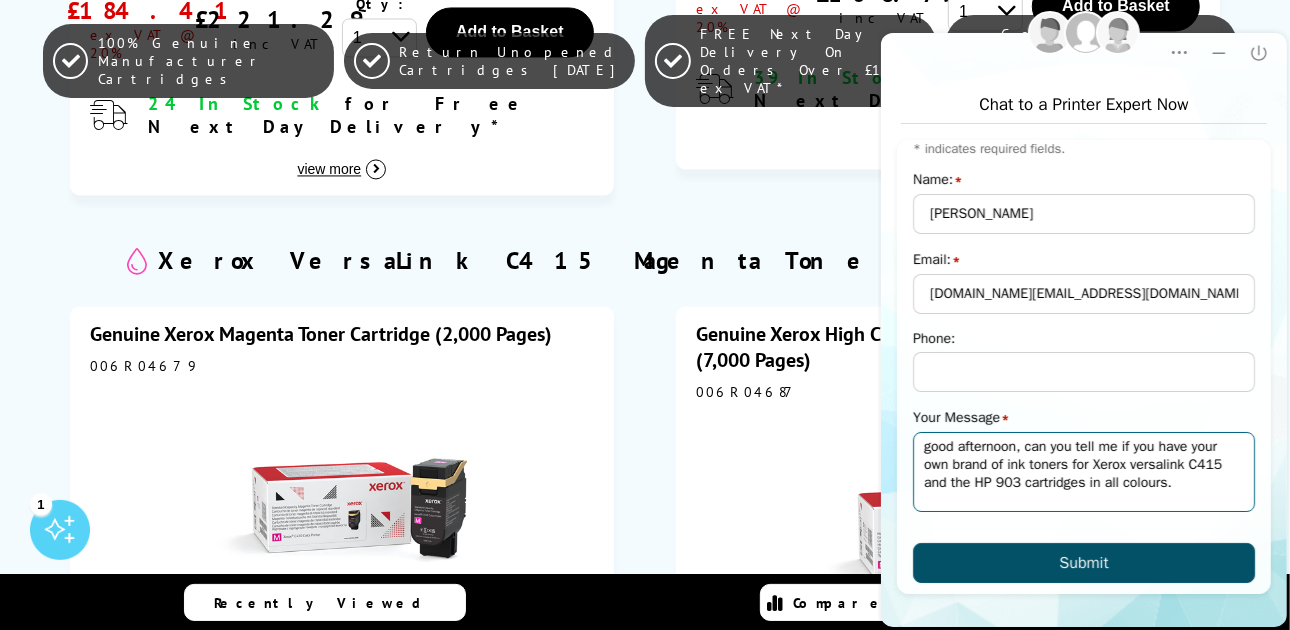 type on "good afternoon, can you tell me if you have your own brand of ink toners for Xerox versalink C415 and the HP 903 cartridges in all colours." 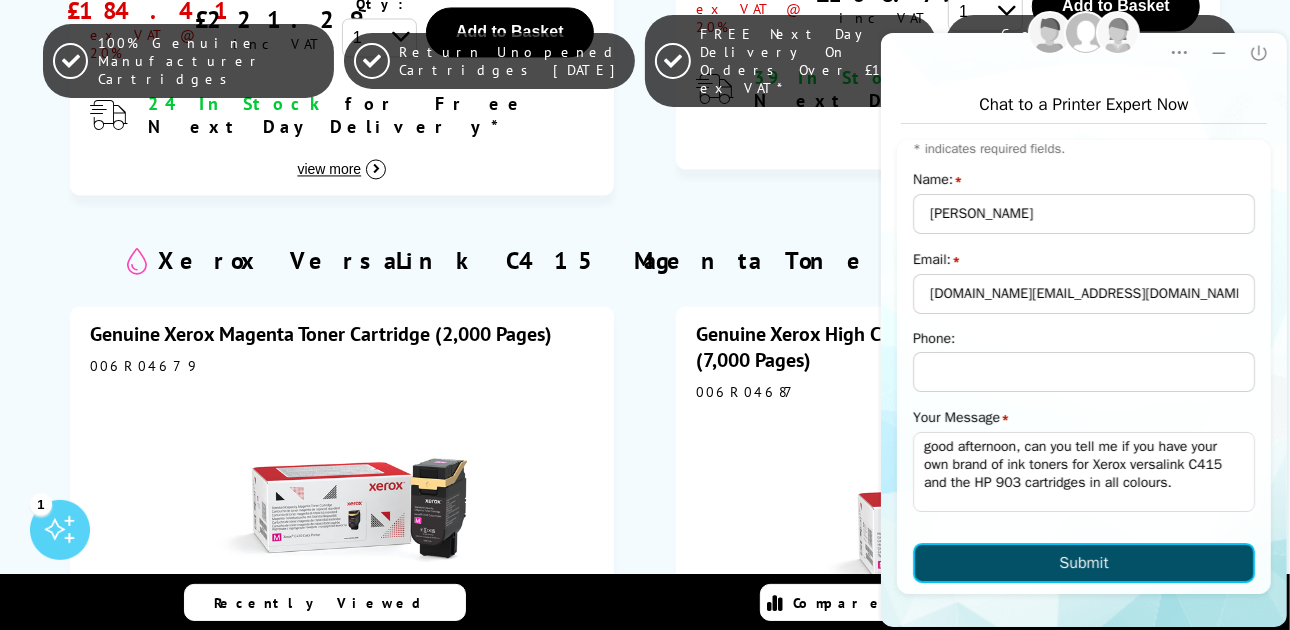 click on "Submit" at bounding box center [1082, 563] 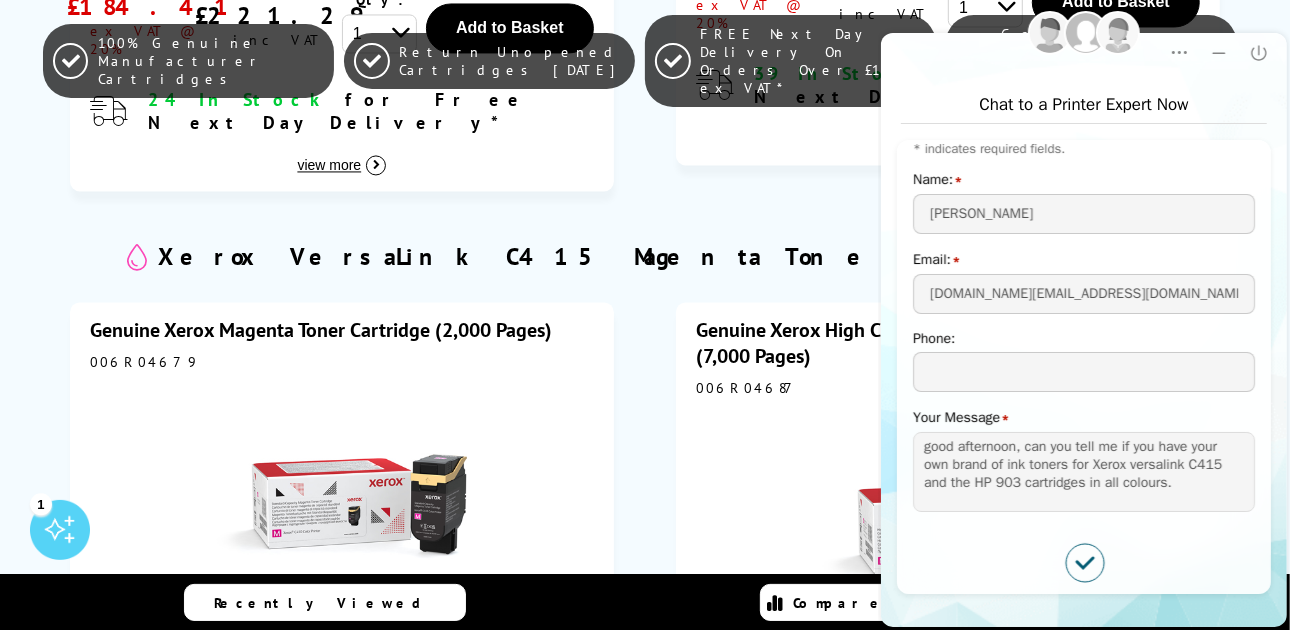 scroll, scrollTop: 2700, scrollLeft: 0, axis: vertical 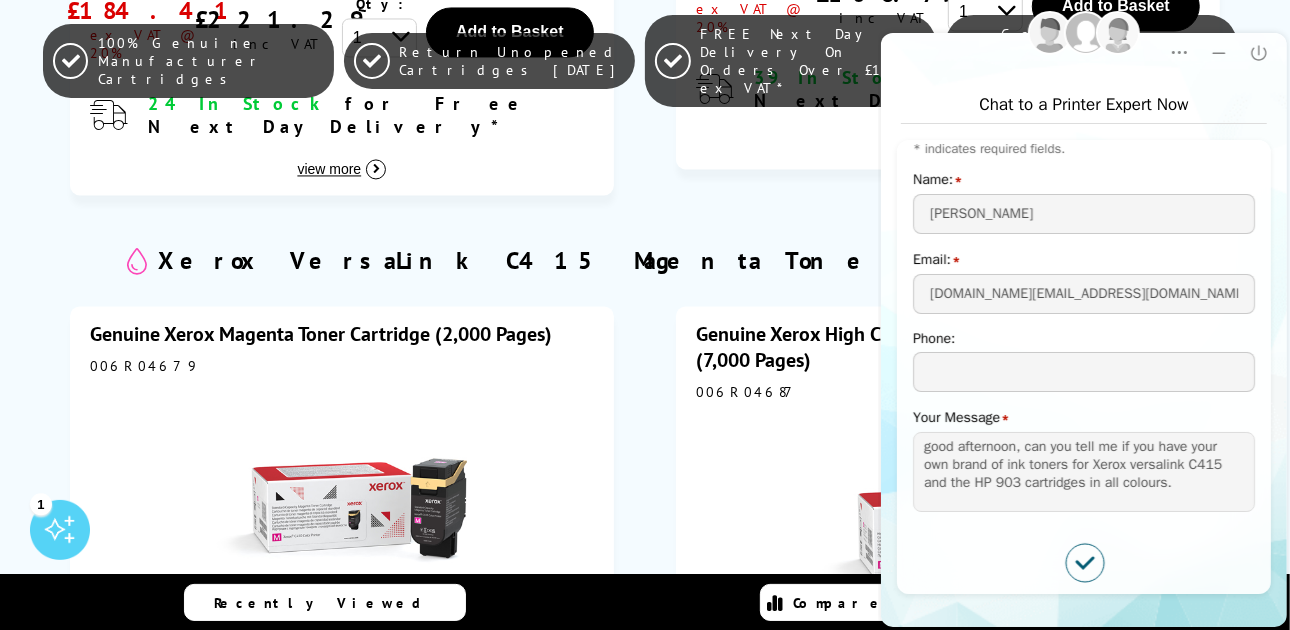 click on "Xerox VersaLink C415 Value Packs
Genuine Xerox High Capacity Toner Value Pack CMY (7,000 Pages) K (10,500 Pages)
XERC410XLVAL
Page yields
10,500 Pages*" at bounding box center (645, 453) 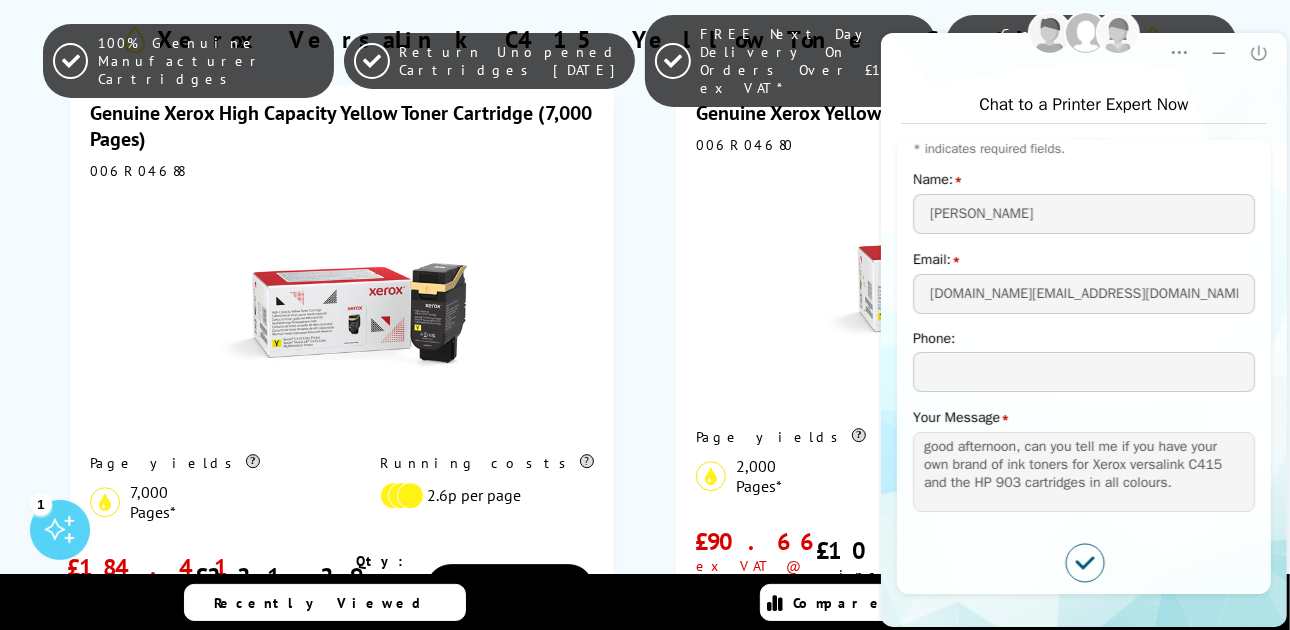 scroll, scrollTop: 4000, scrollLeft: 0, axis: vertical 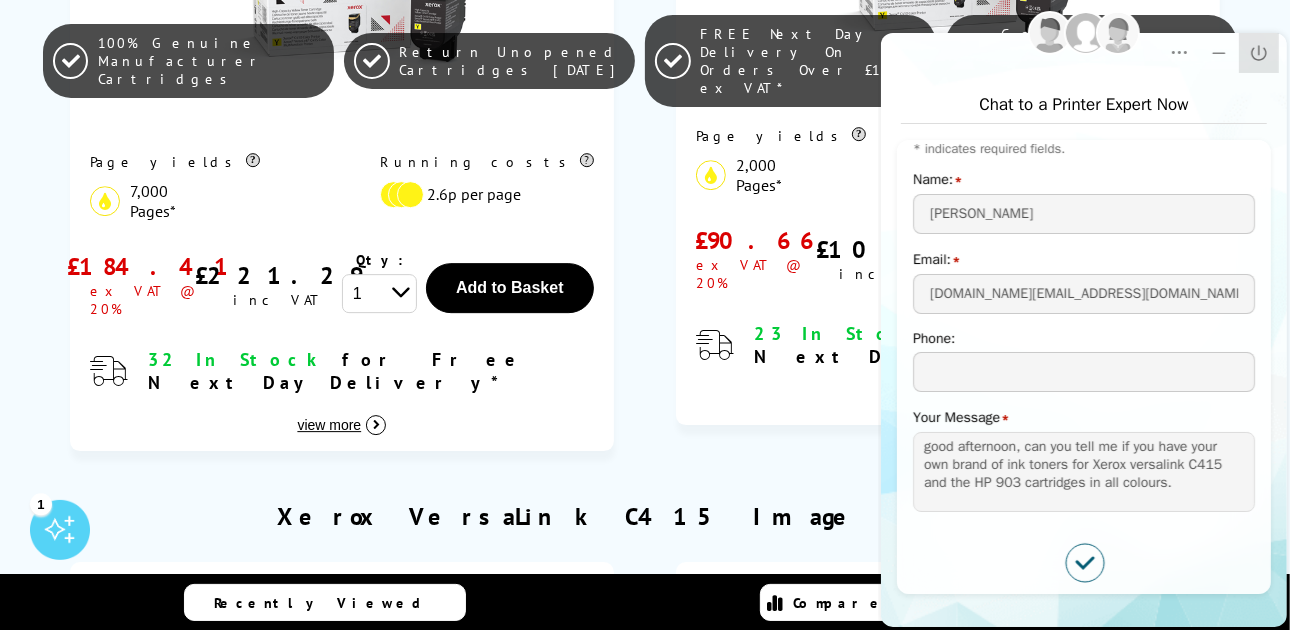 click on "Close" 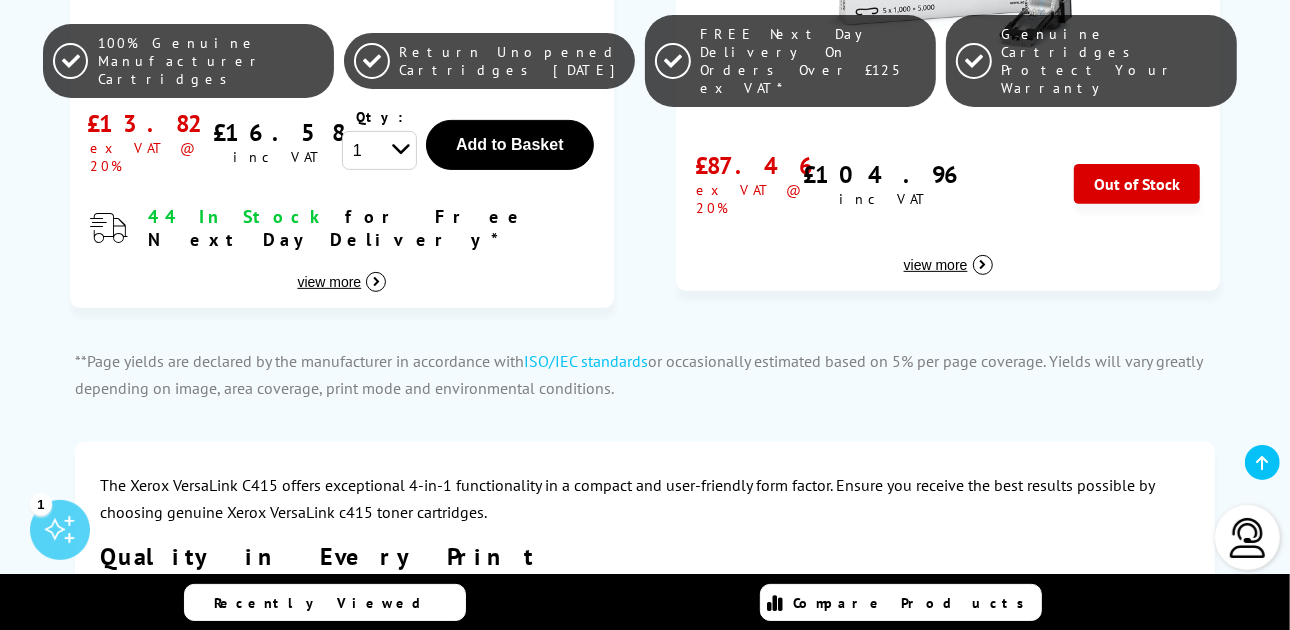 scroll, scrollTop: 5500, scrollLeft: 0, axis: vertical 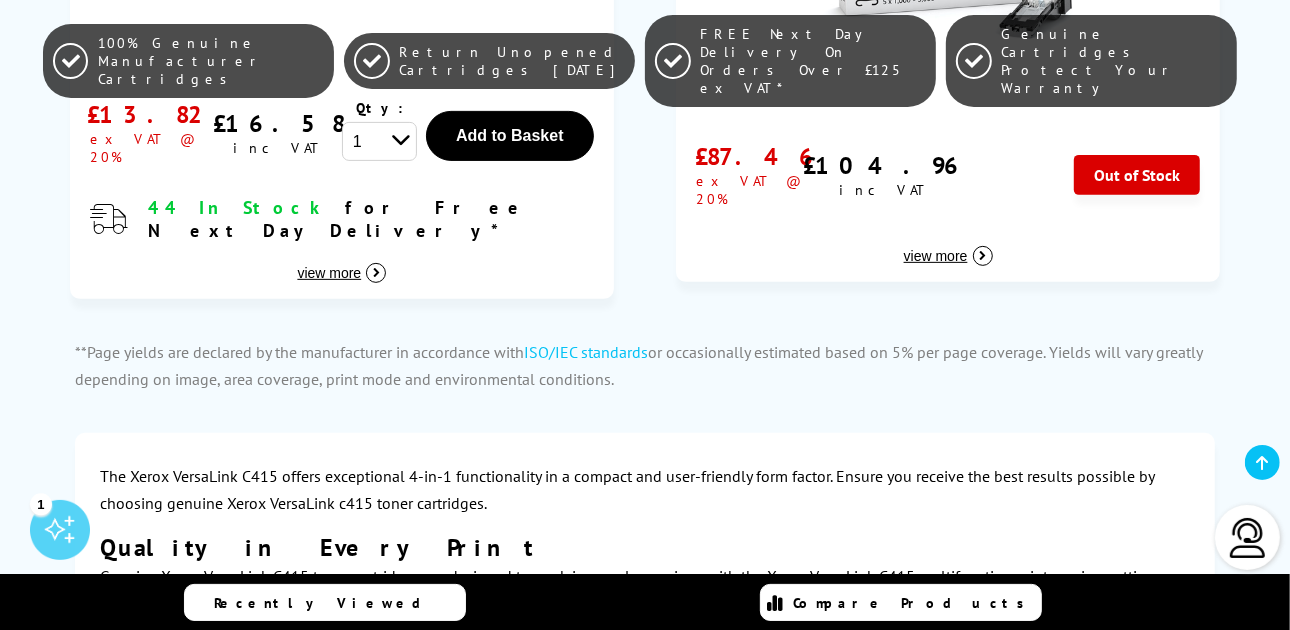 click at bounding box center [1248, 538] 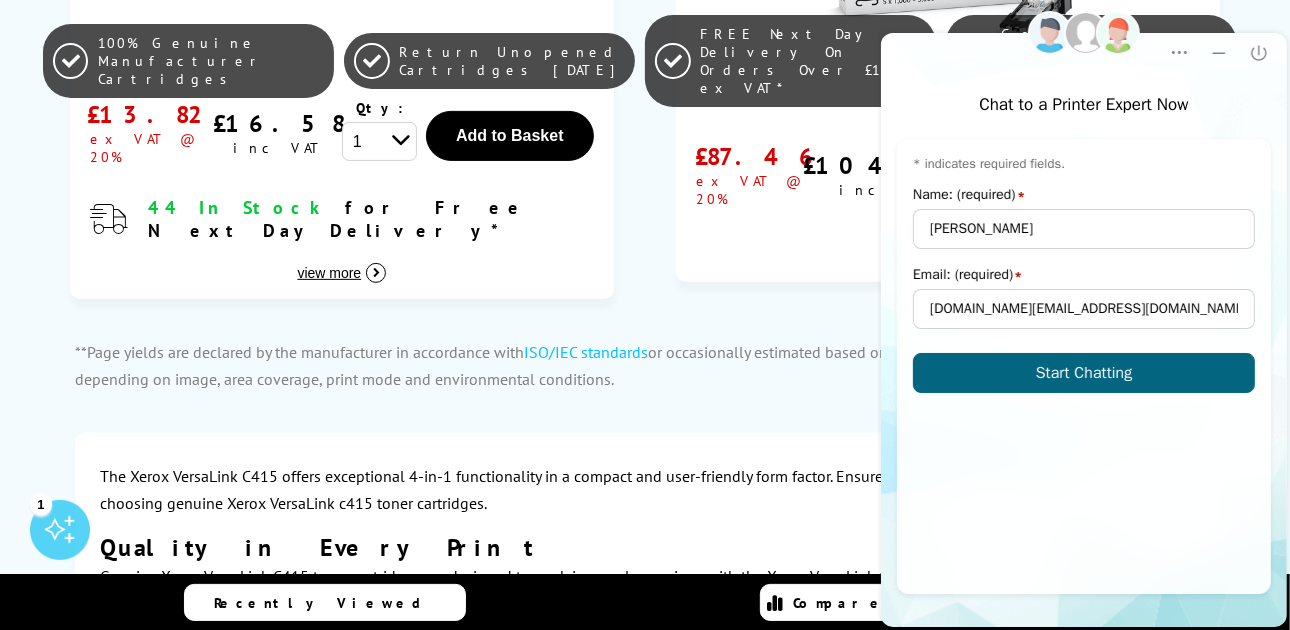scroll, scrollTop: 0, scrollLeft: 0, axis: both 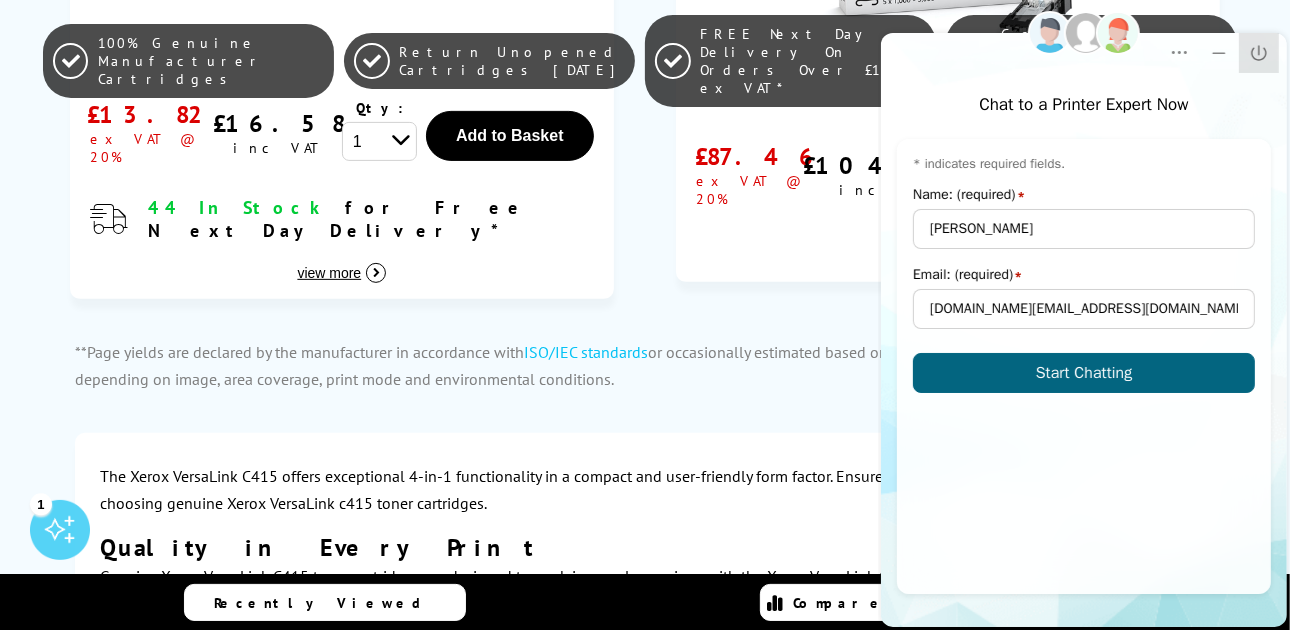 click on "Close" 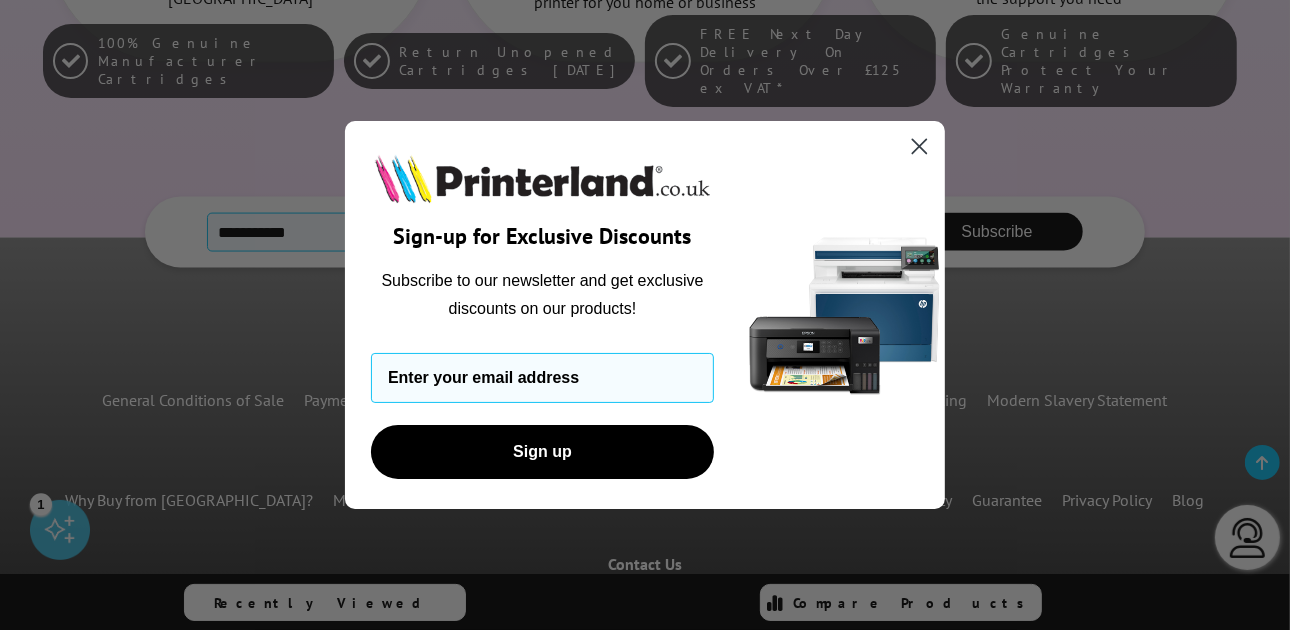 scroll, scrollTop: 6991, scrollLeft: 0, axis: vertical 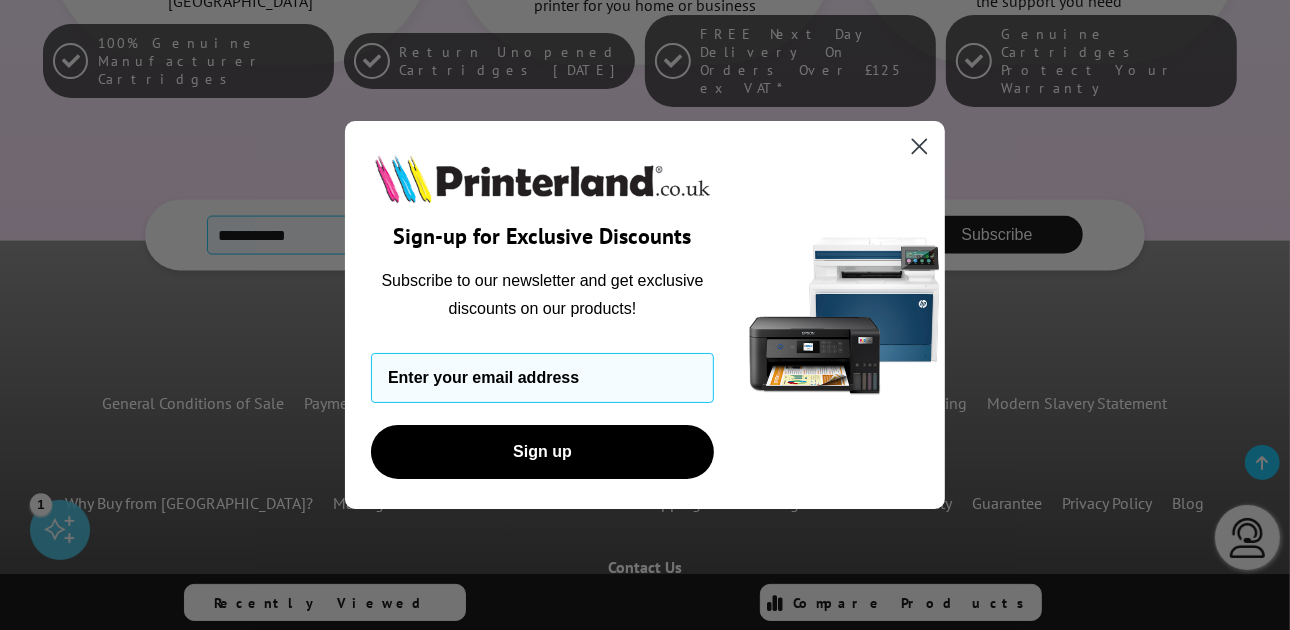 click 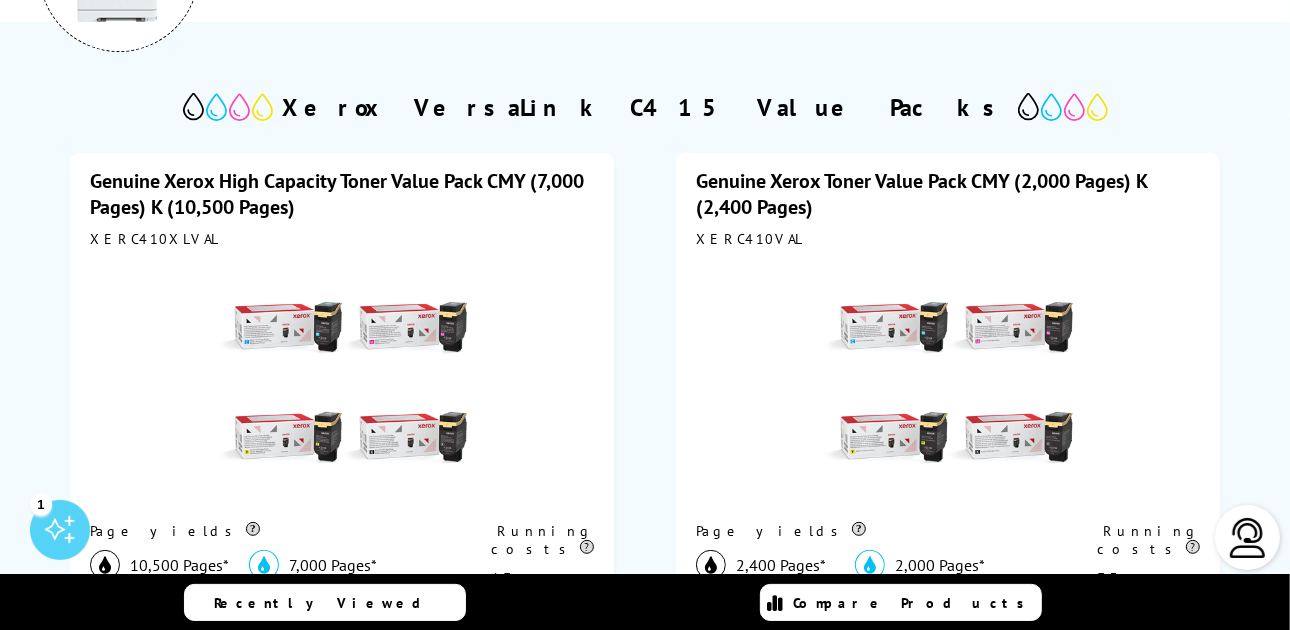 scroll, scrollTop: 0, scrollLeft: 0, axis: both 